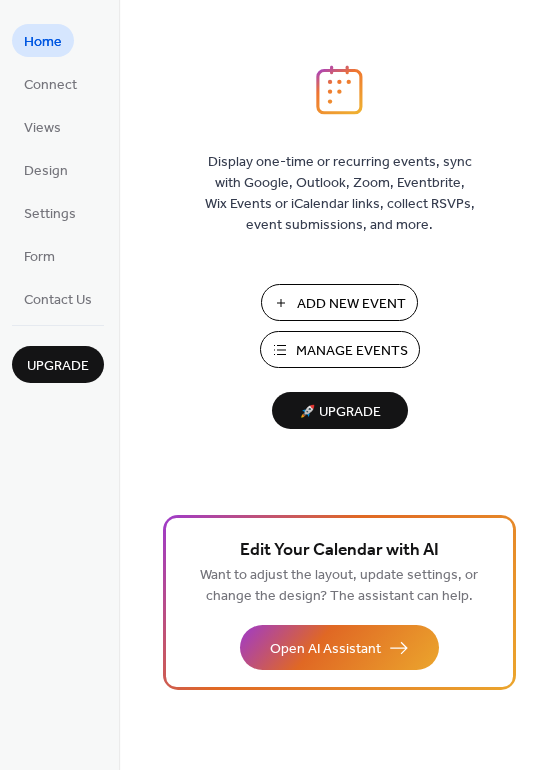 scroll, scrollTop: 0, scrollLeft: 0, axis: both 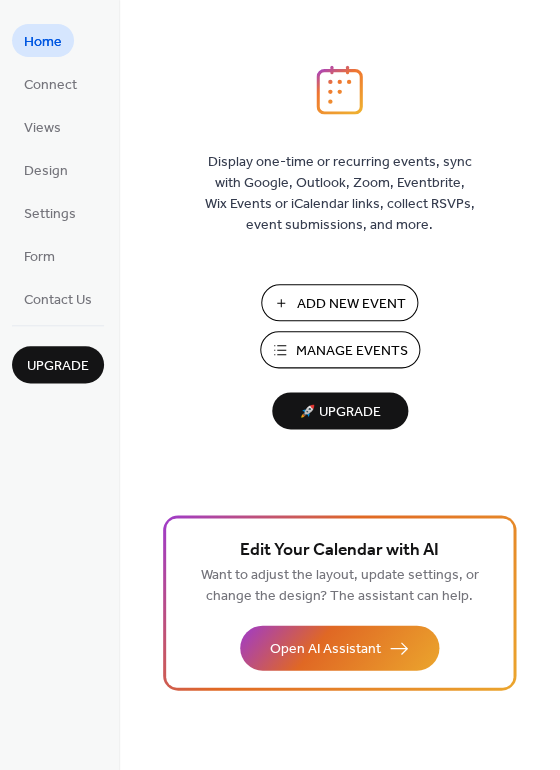 click on "Add New Event" at bounding box center (351, 304) 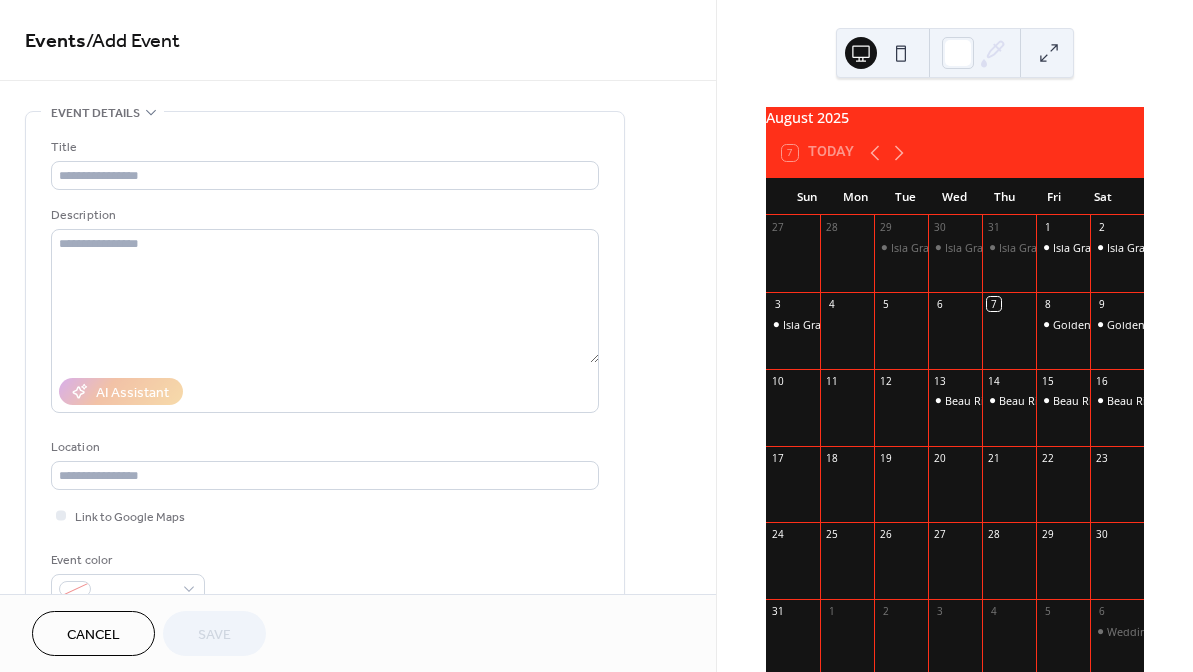 scroll, scrollTop: 0, scrollLeft: 0, axis: both 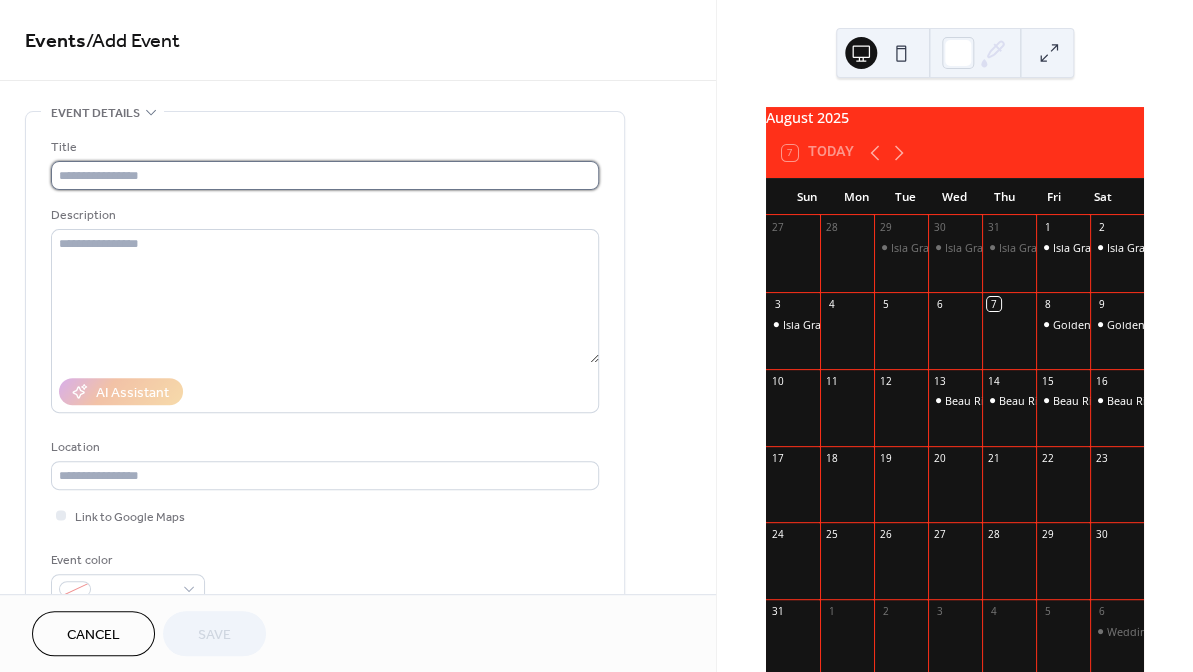 click at bounding box center [325, 175] 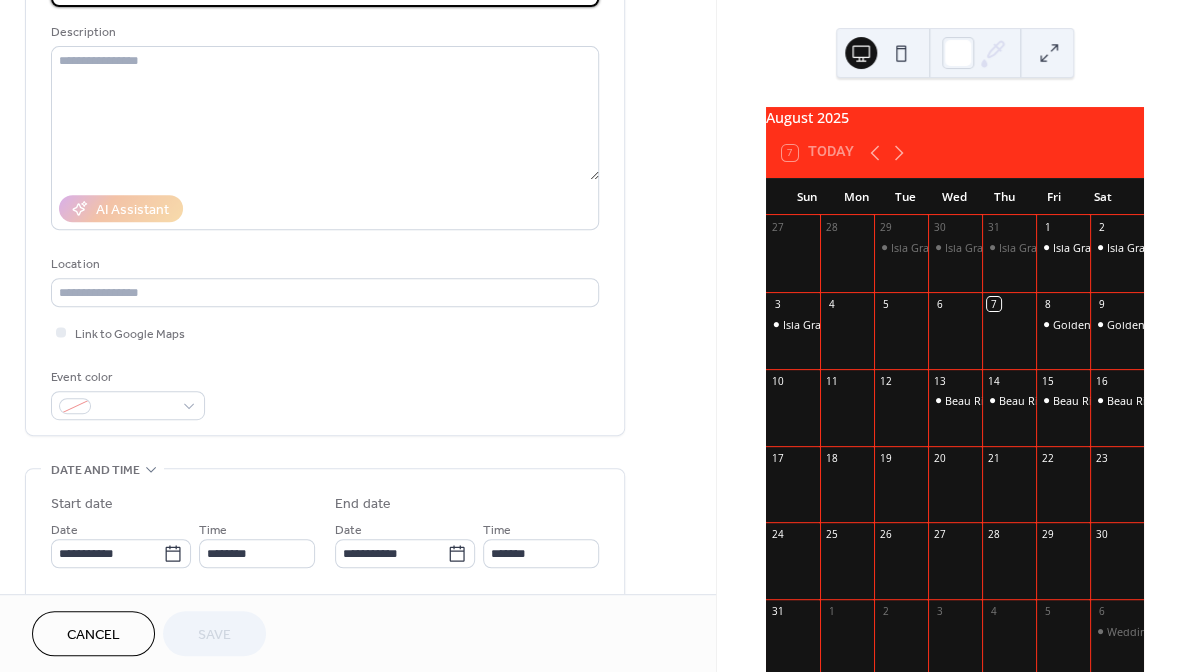 scroll, scrollTop: 266, scrollLeft: 0, axis: vertical 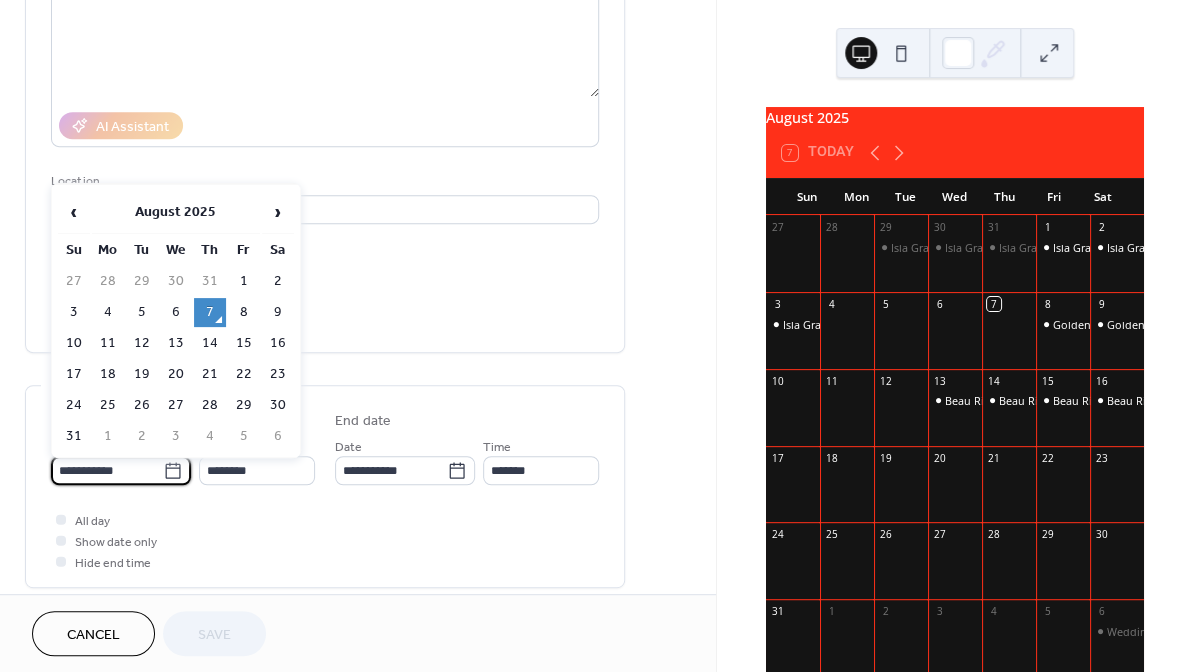 click on "**********" at bounding box center [107, 470] 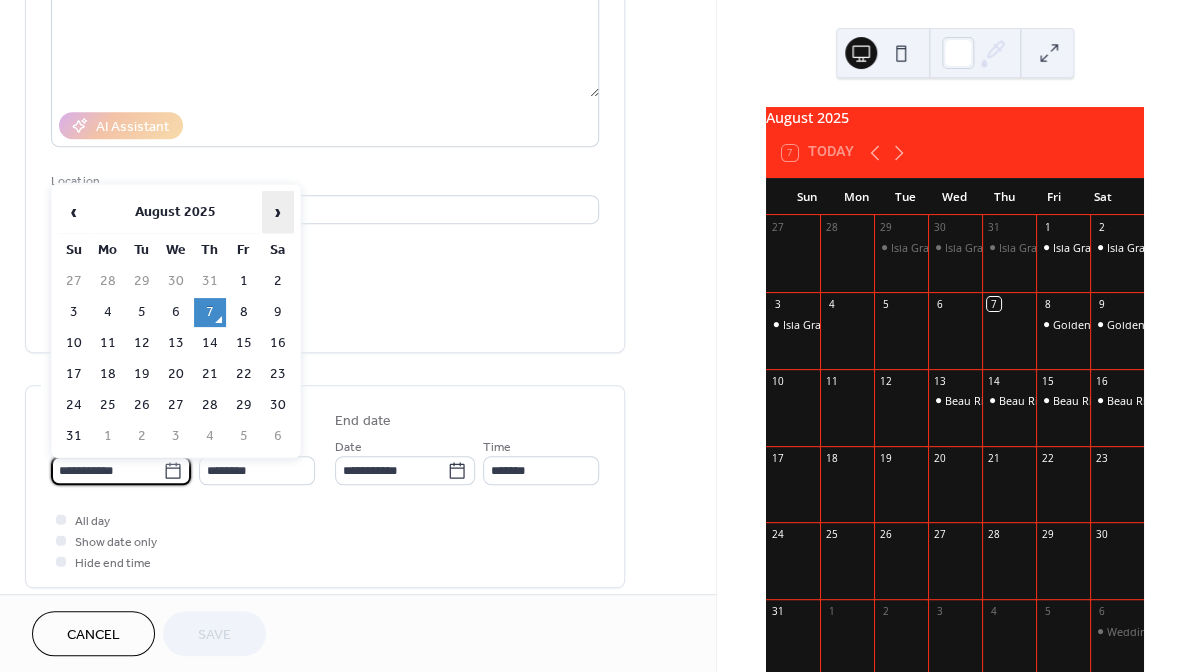 click on "›" at bounding box center [278, 212] 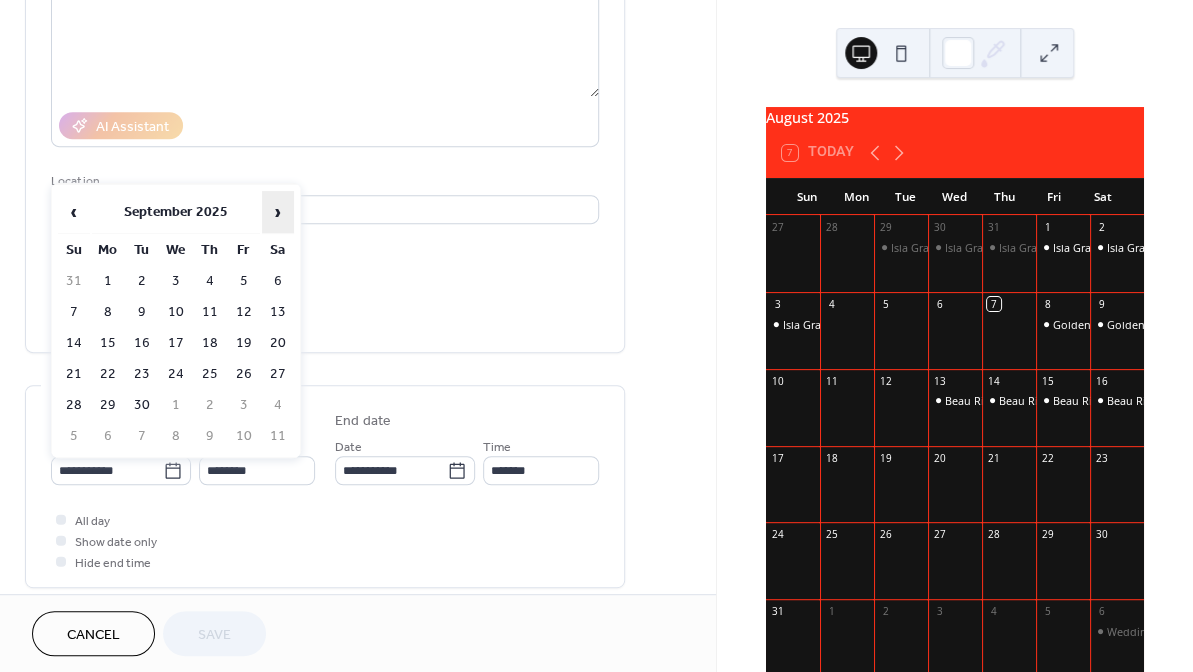 click on "›" at bounding box center [278, 212] 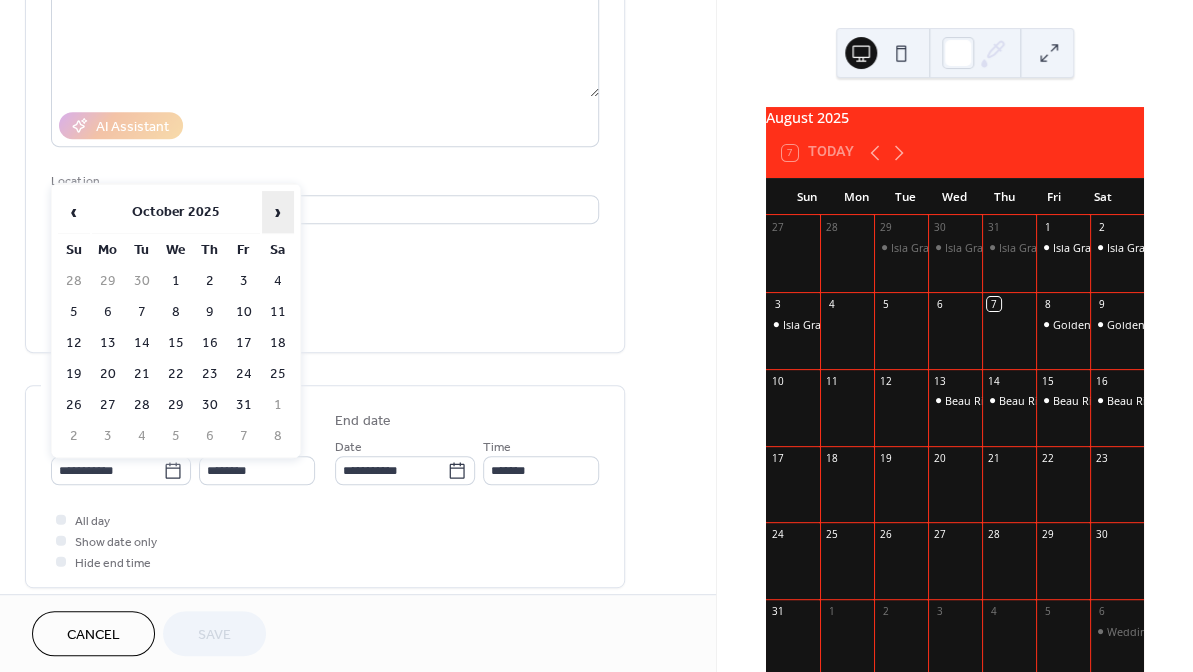 click on "›" at bounding box center [278, 212] 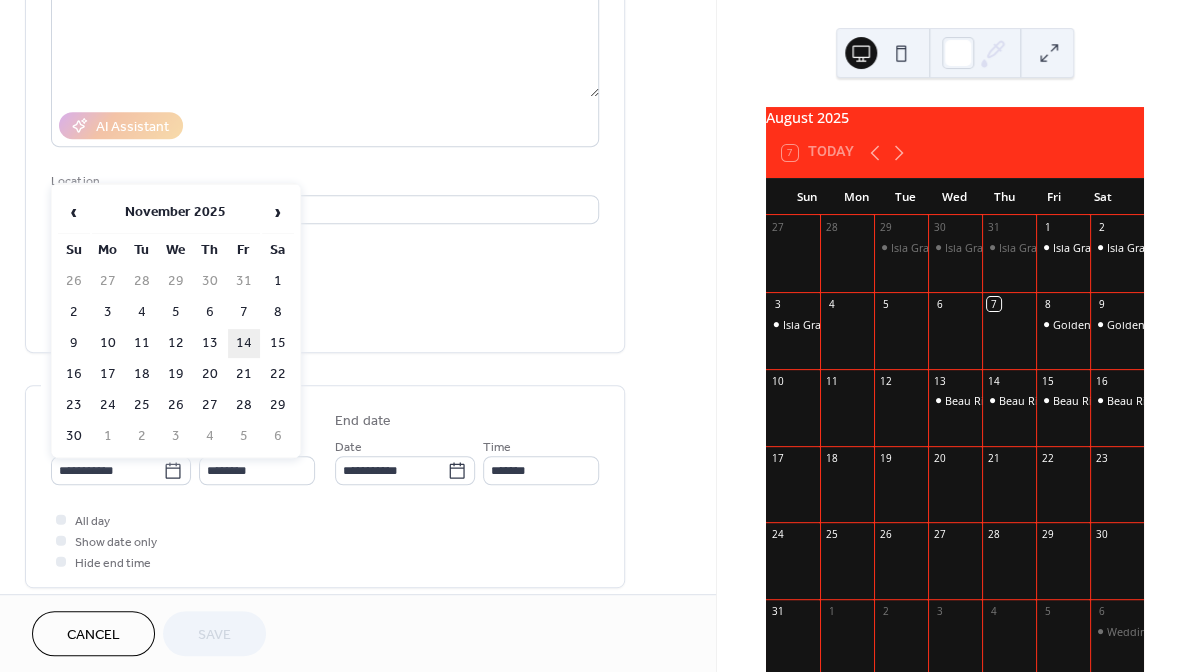 click on "14" at bounding box center (244, 343) 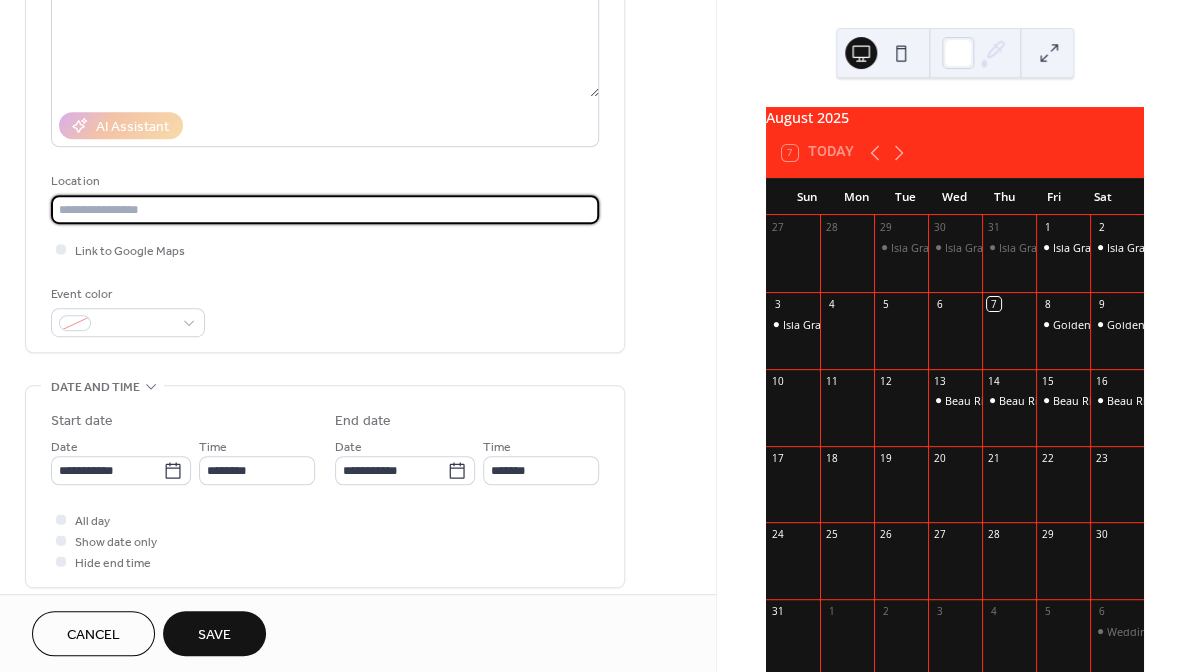 click at bounding box center [325, 209] 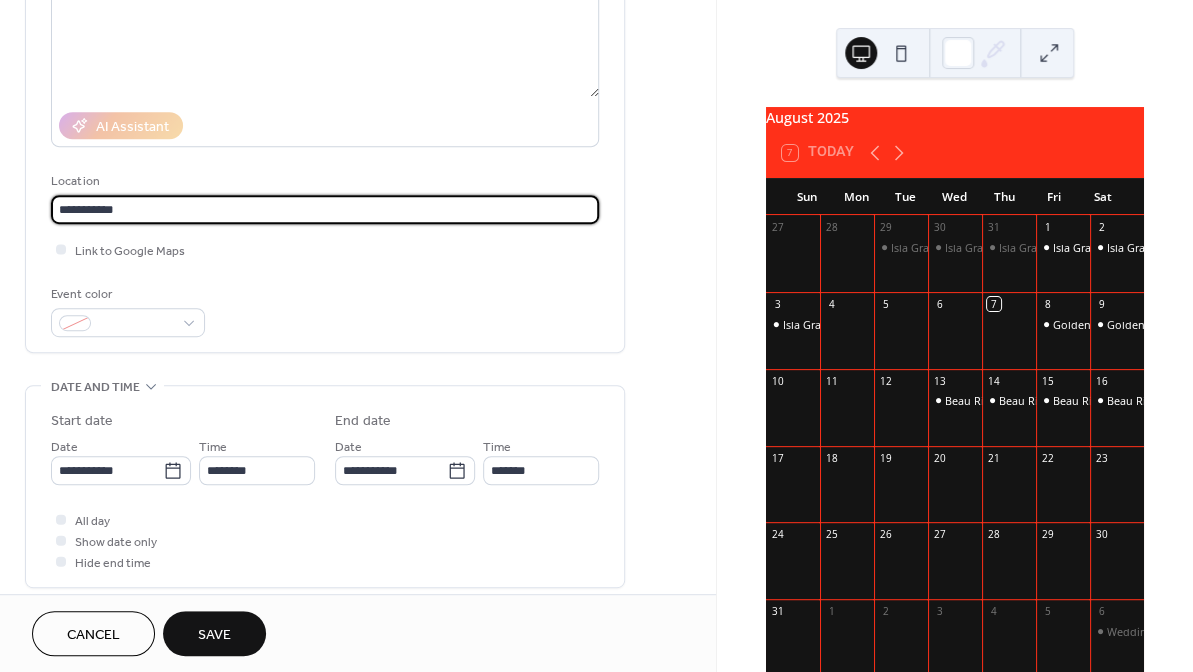 scroll, scrollTop: 281, scrollLeft: 0, axis: vertical 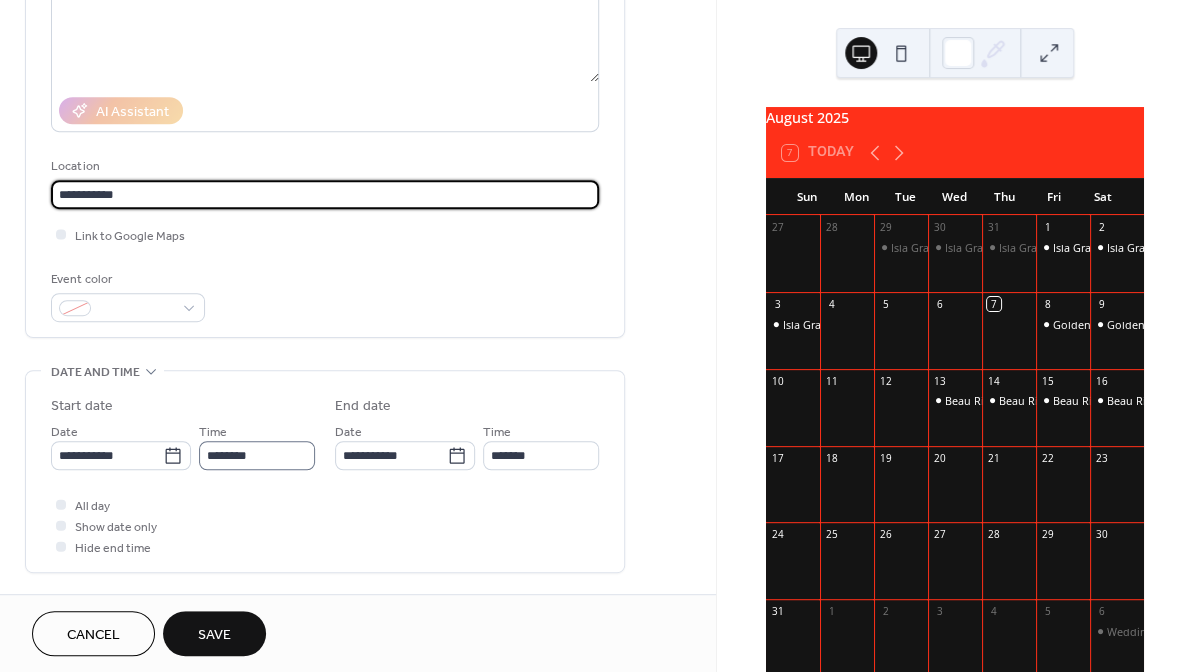 type on "**********" 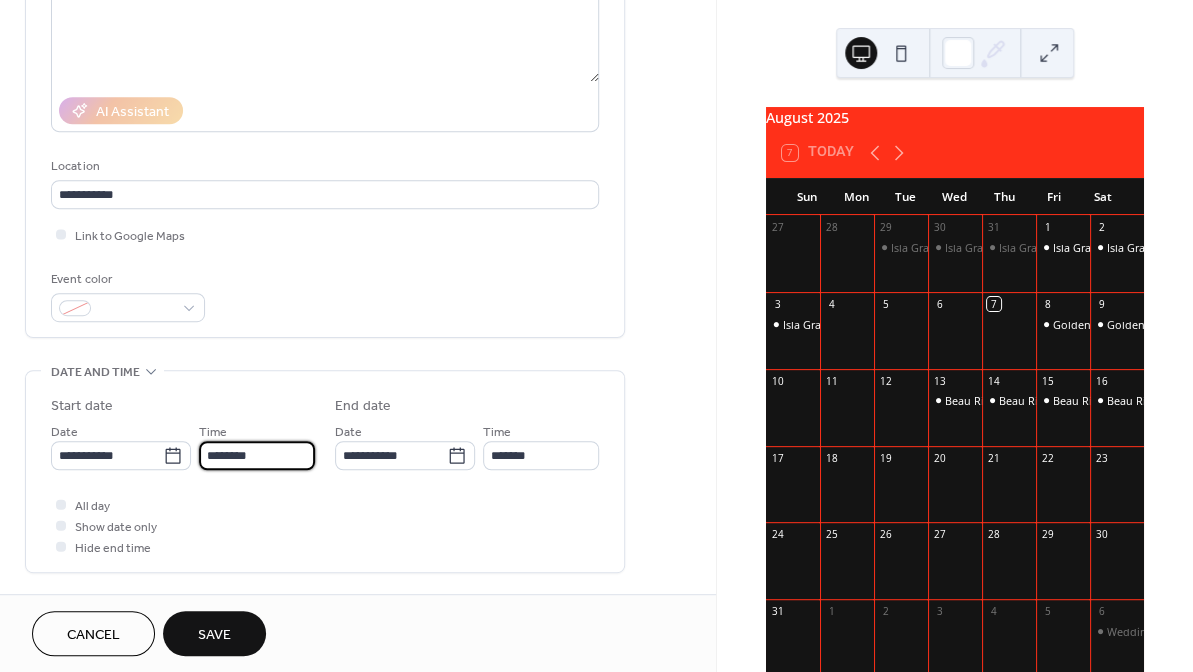 click on "********" at bounding box center (257, 455) 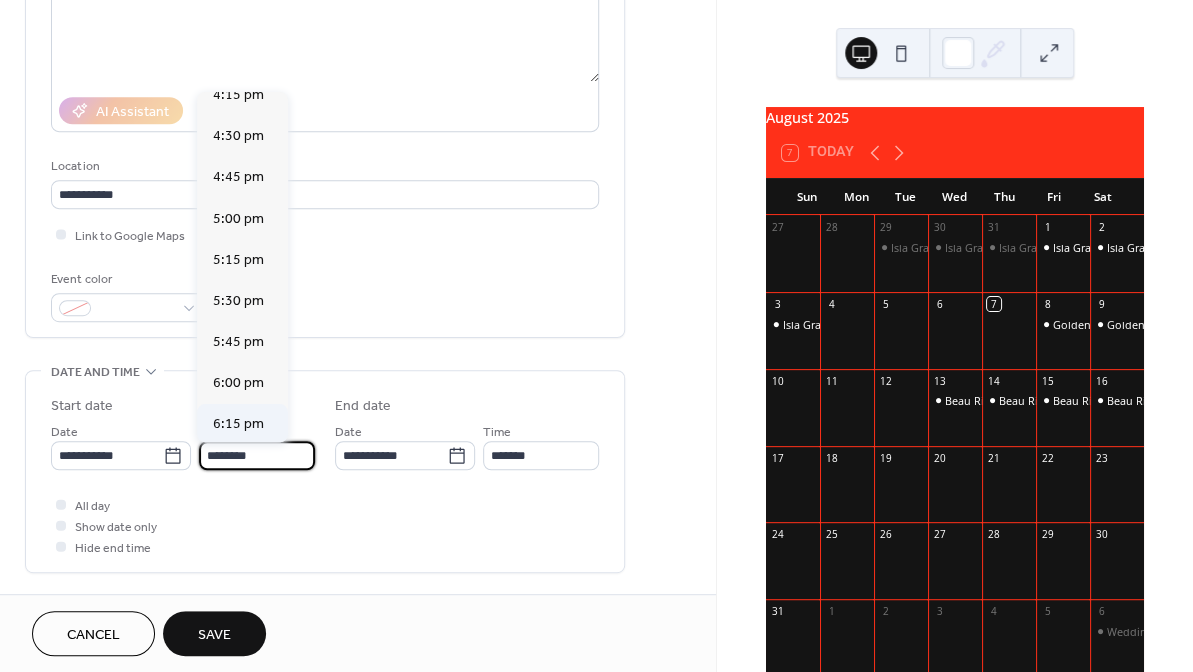 scroll, scrollTop: 3054, scrollLeft: 0, axis: vertical 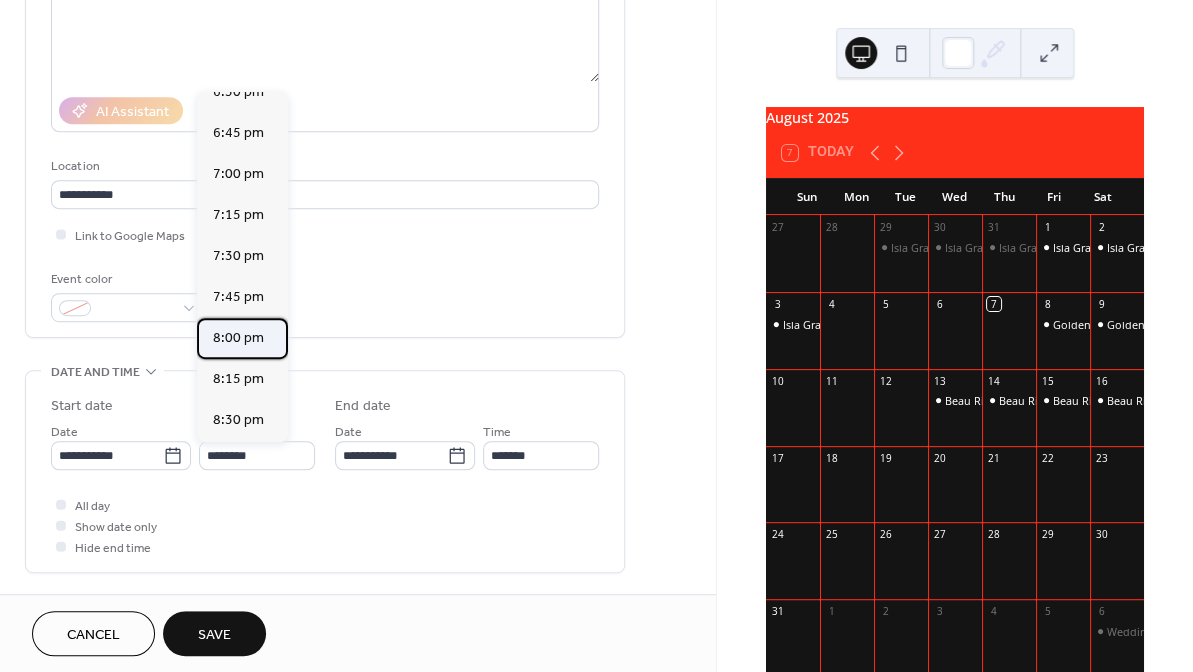 click on "8:00 pm" at bounding box center [238, 338] 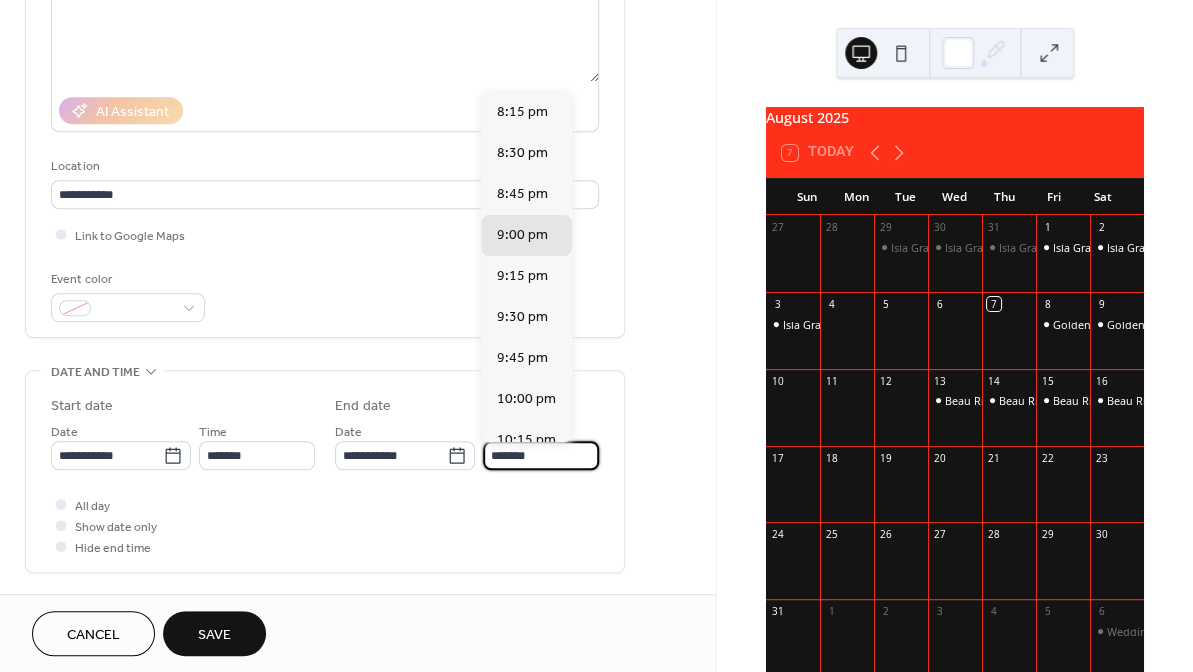 click on "*******" at bounding box center [541, 455] 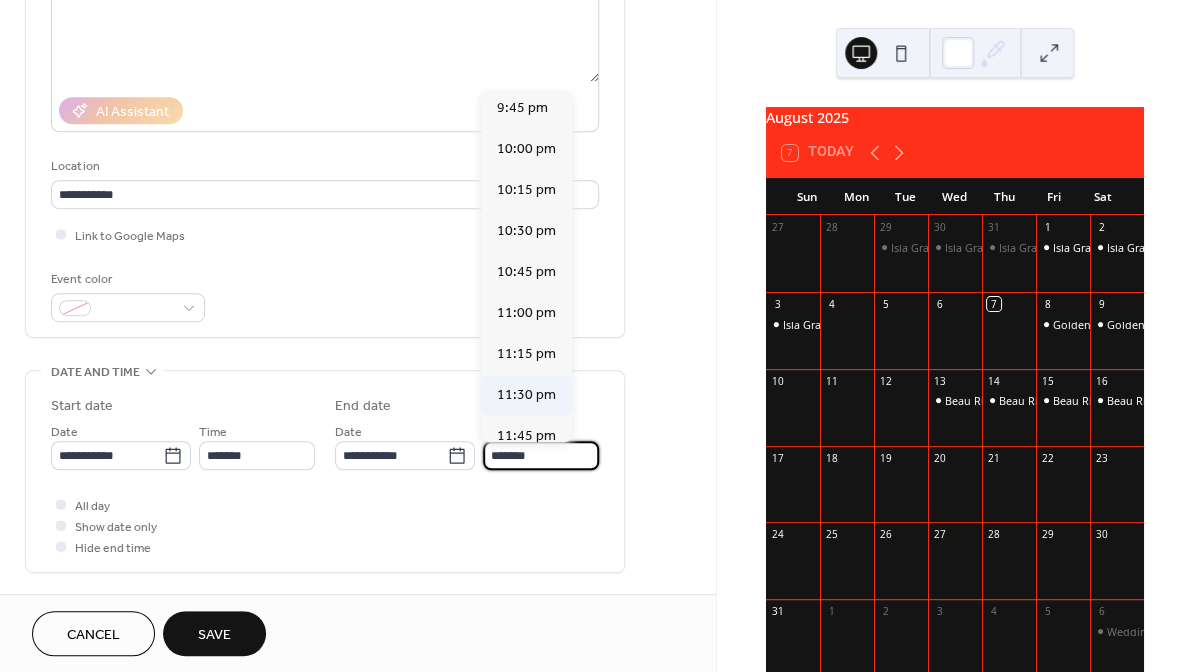 scroll, scrollTop: 0, scrollLeft: 0, axis: both 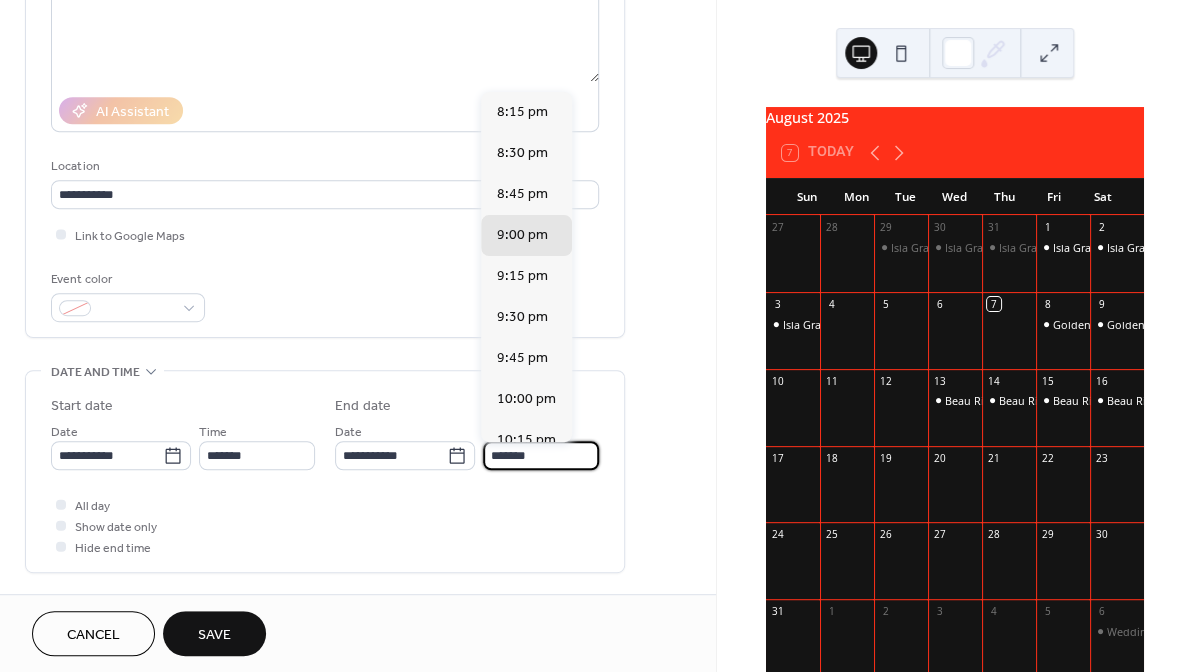 click on "*******" at bounding box center (541, 455) 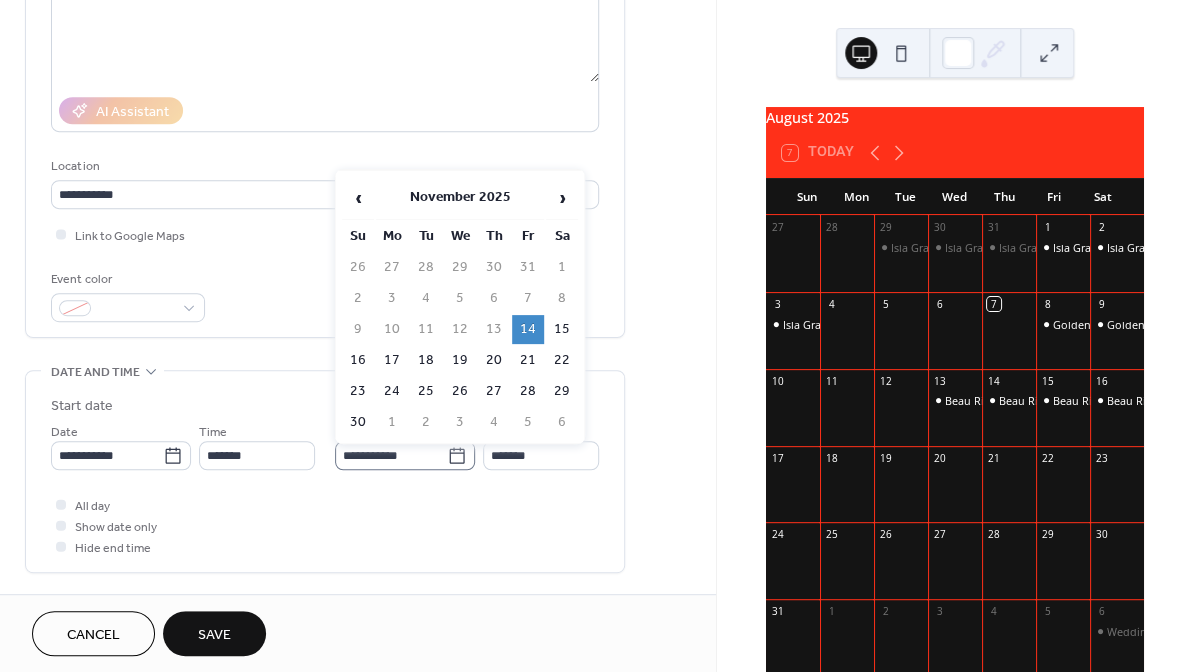 click 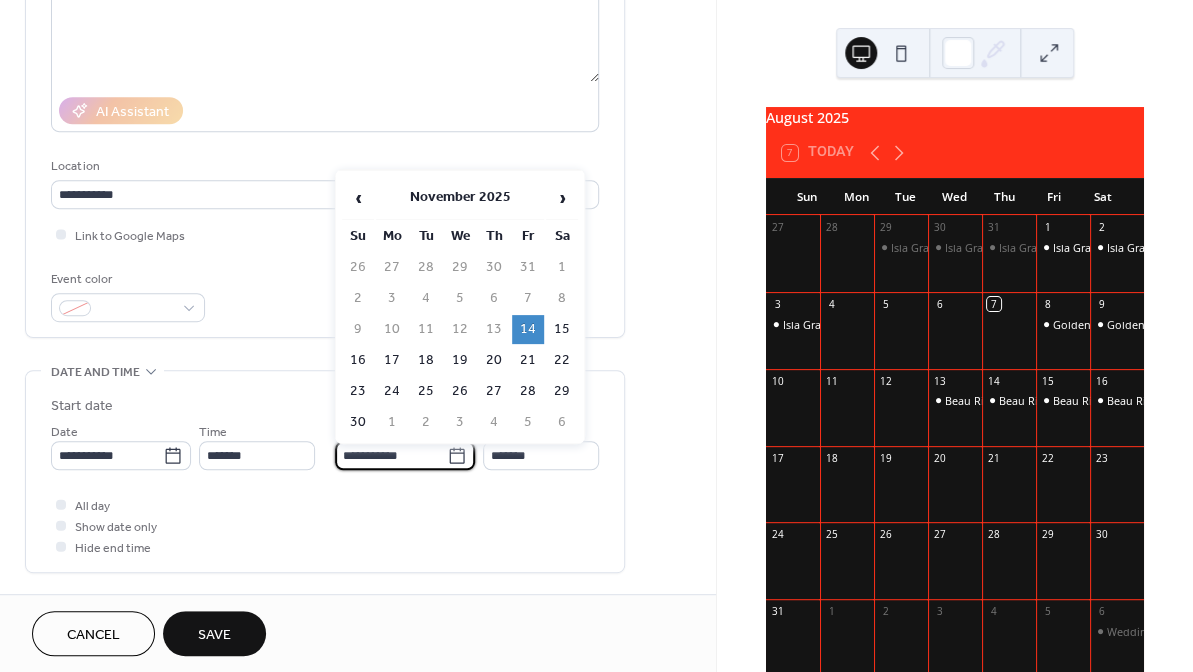 click on "14" at bounding box center (528, 329) 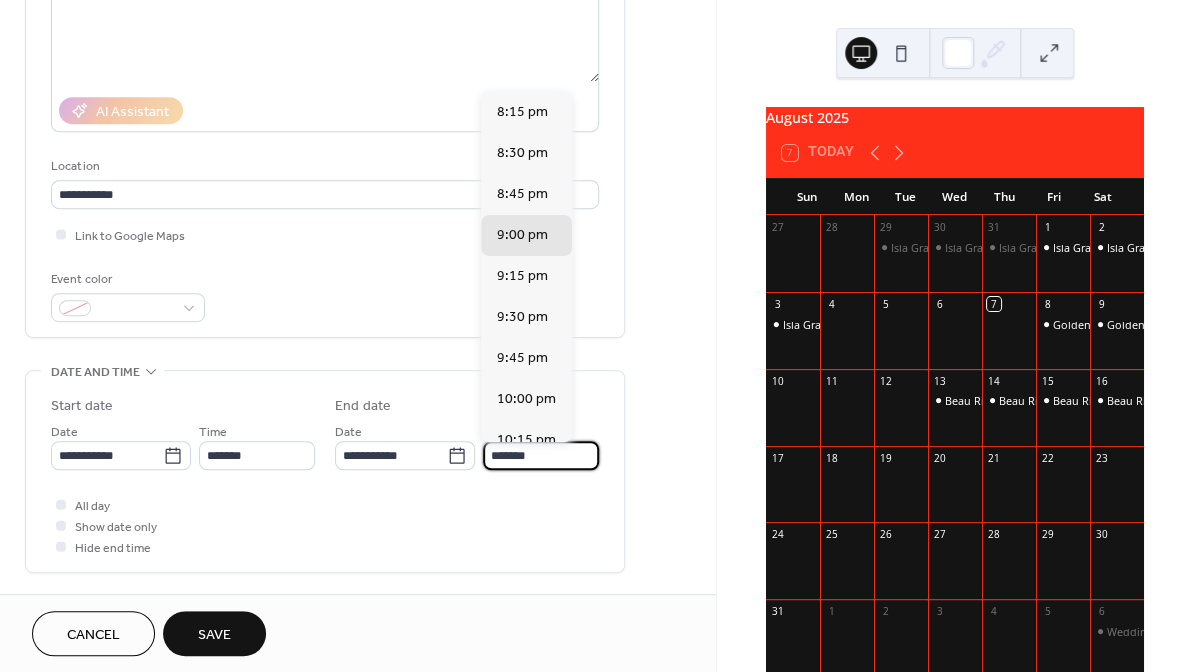 click on "*******" at bounding box center [541, 455] 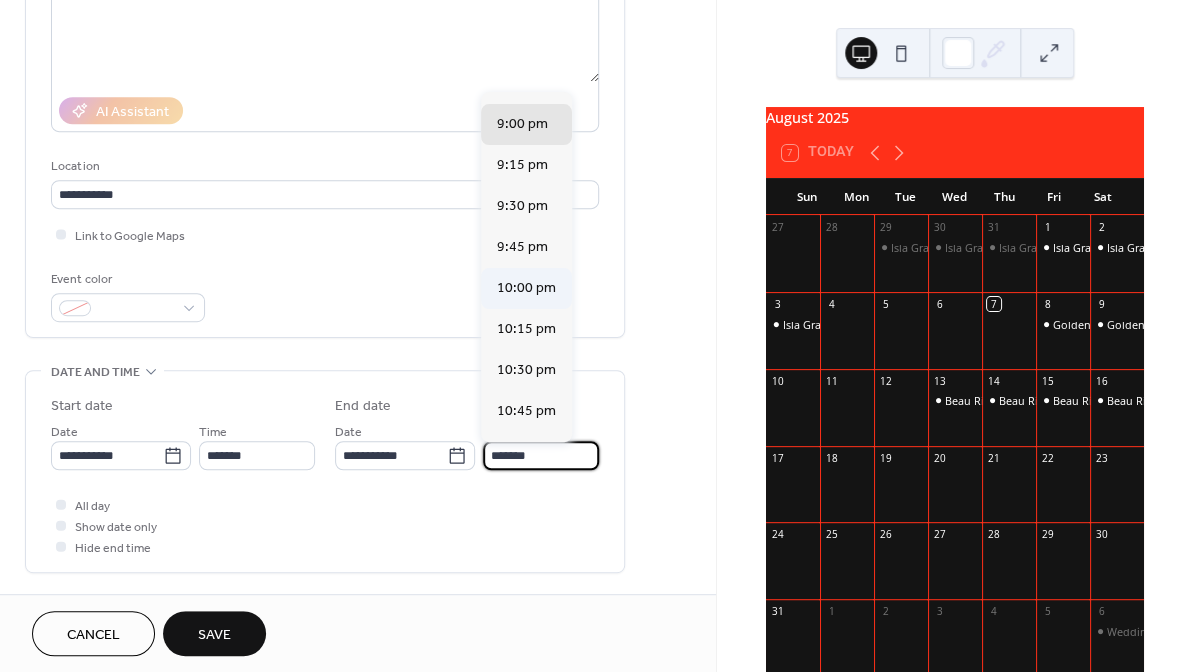 scroll, scrollTop: 250, scrollLeft: 0, axis: vertical 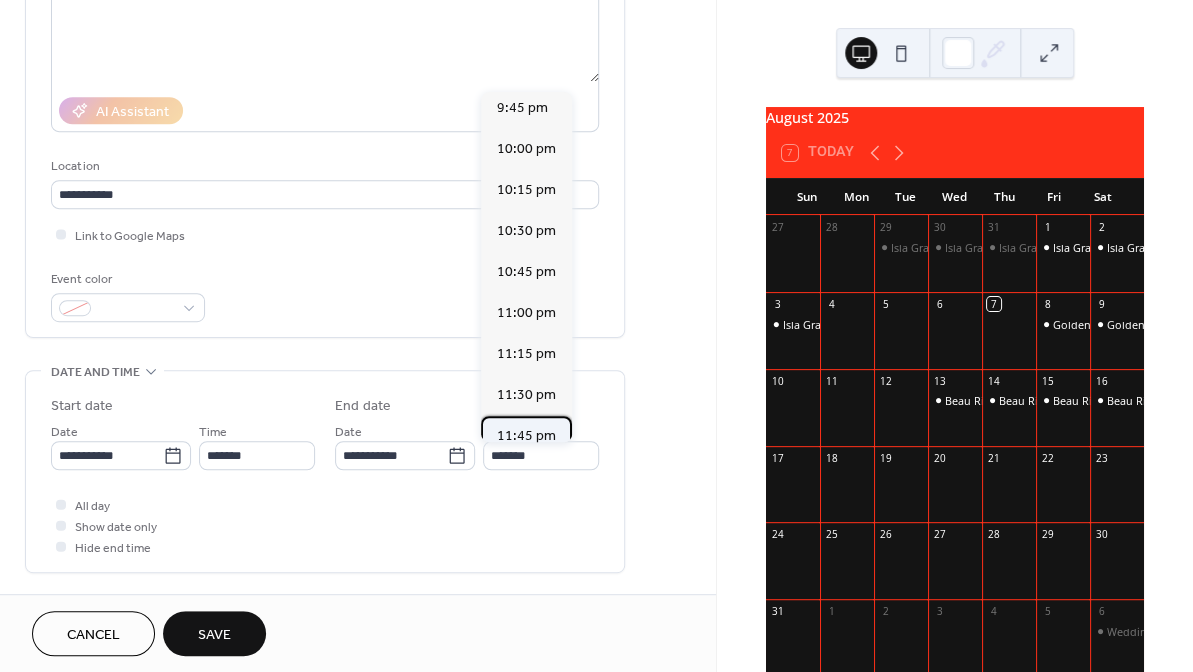 click on "11:45 pm" at bounding box center [526, 436] 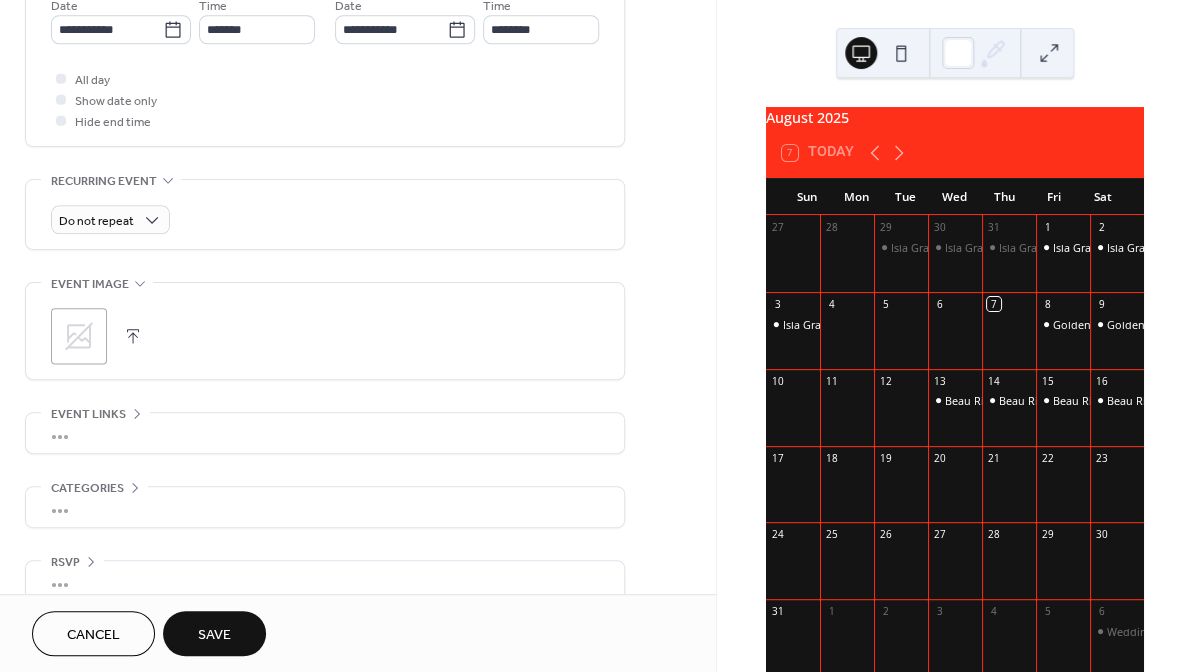 scroll, scrollTop: 735, scrollLeft: 0, axis: vertical 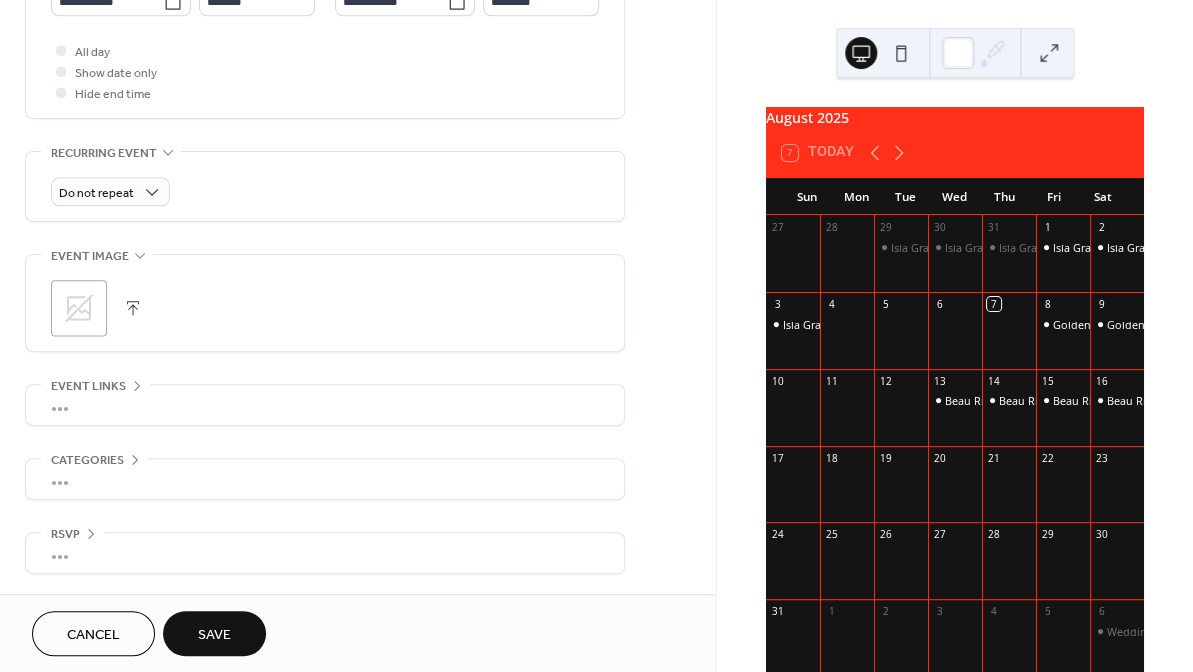 click on "Save" at bounding box center [214, 635] 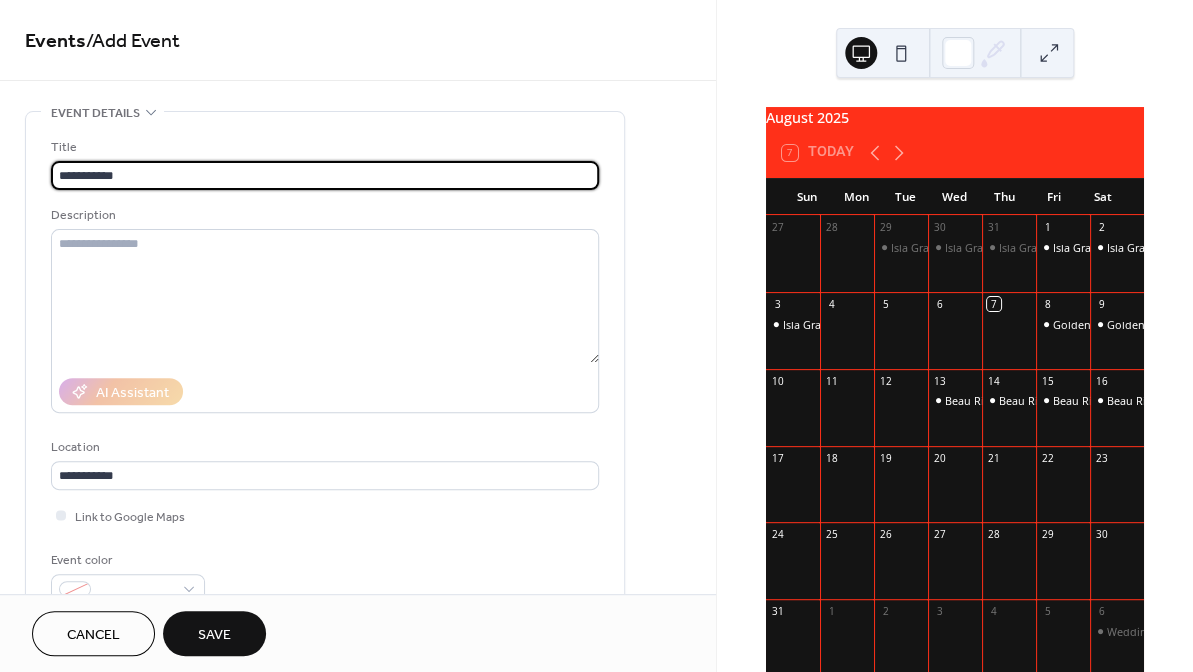 type on "**********" 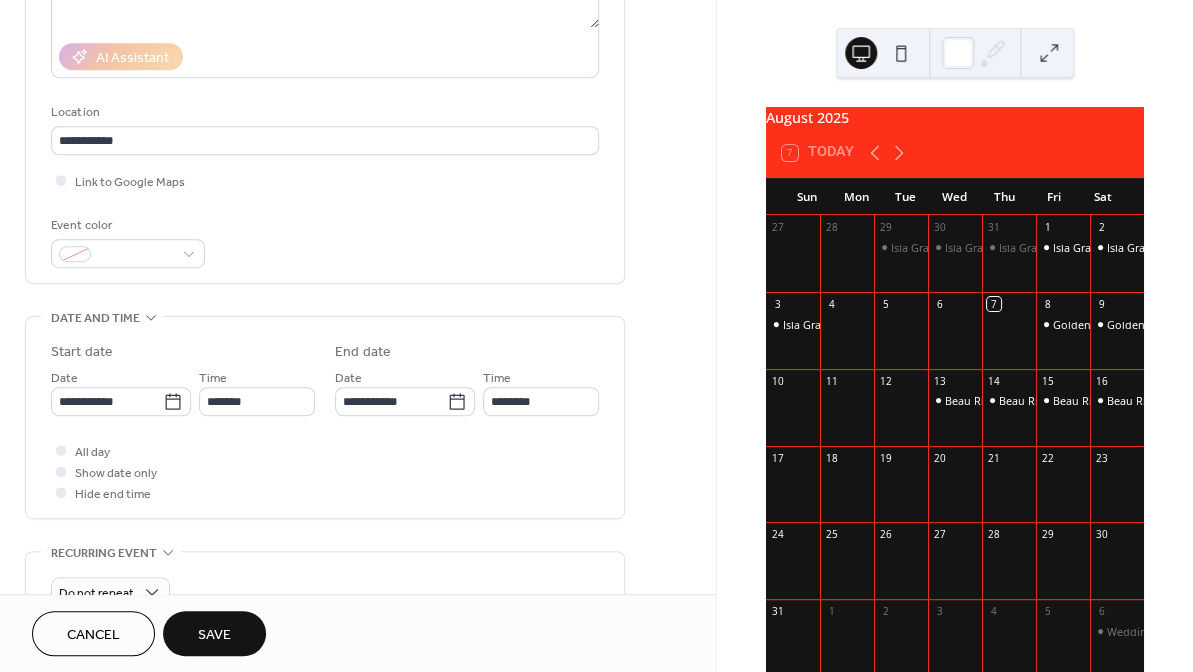 scroll, scrollTop: 576, scrollLeft: 0, axis: vertical 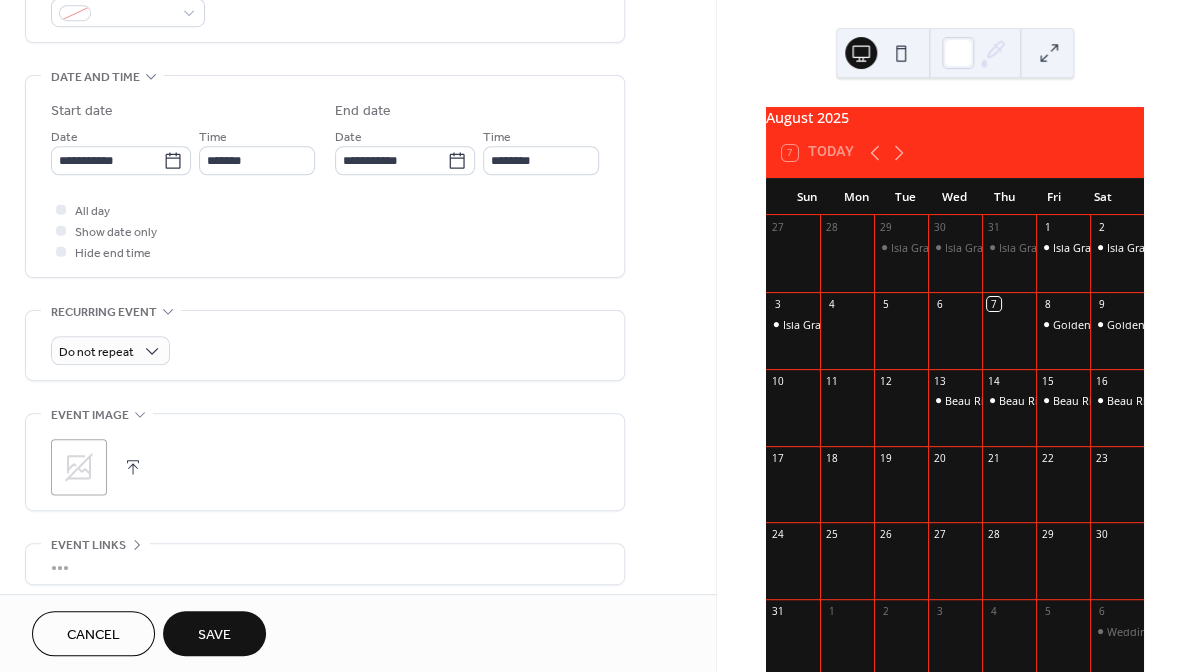 click on "Save" at bounding box center [214, 635] 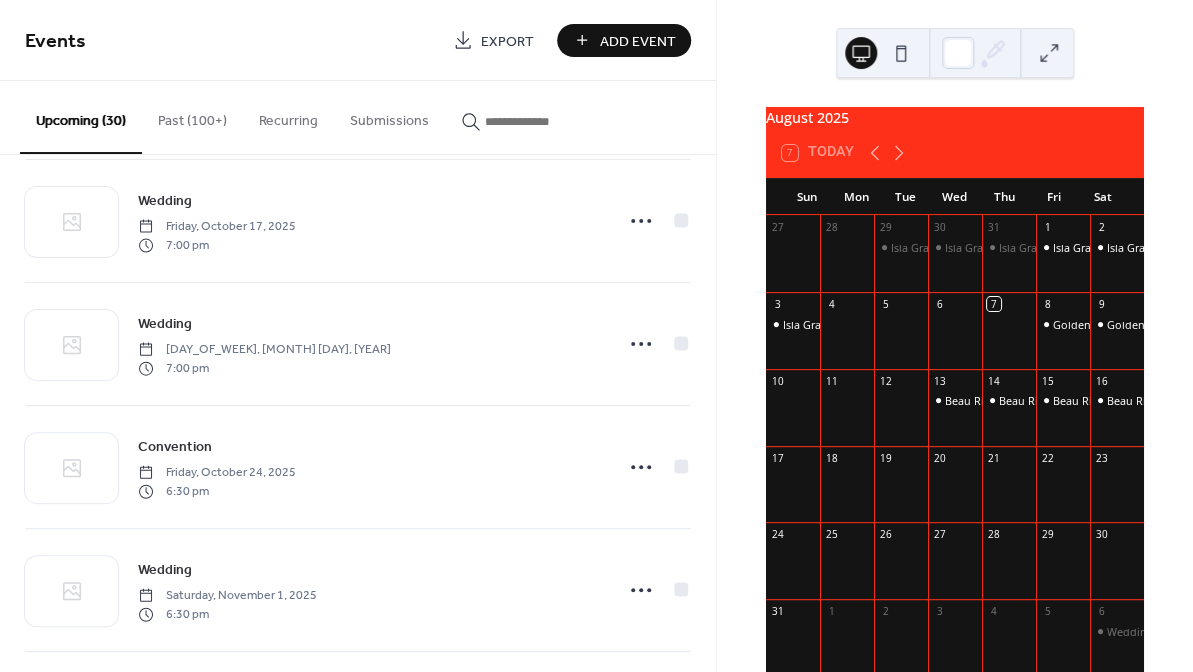 scroll, scrollTop: 1435, scrollLeft: 0, axis: vertical 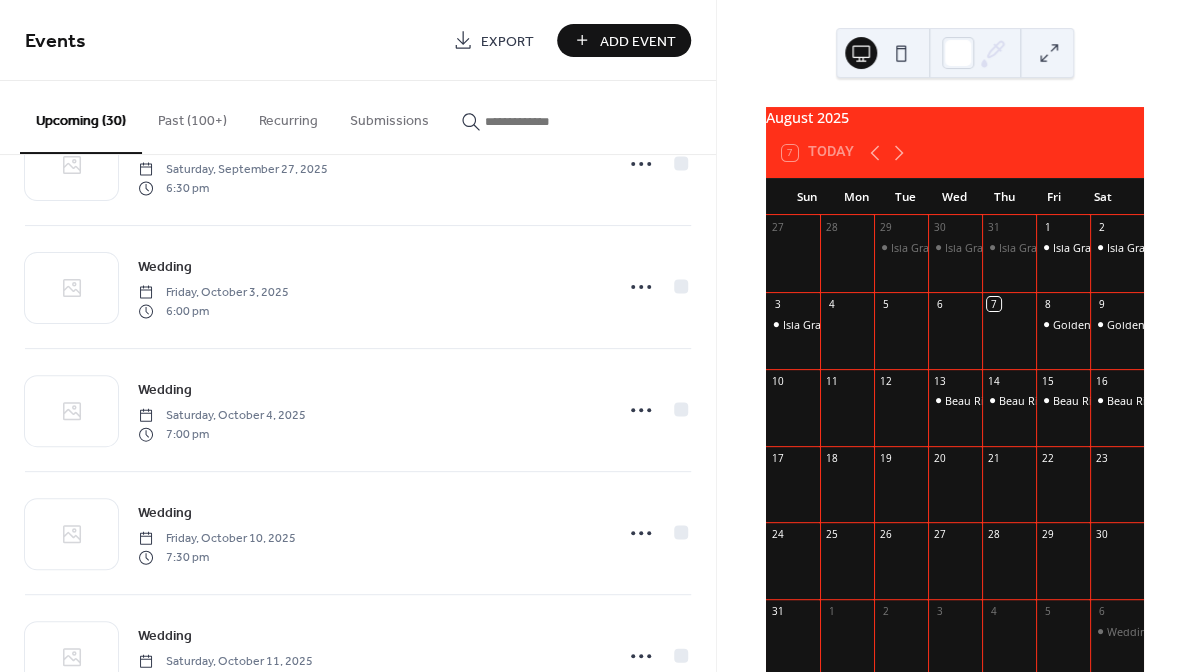 click on "Add Event" at bounding box center (638, 41) 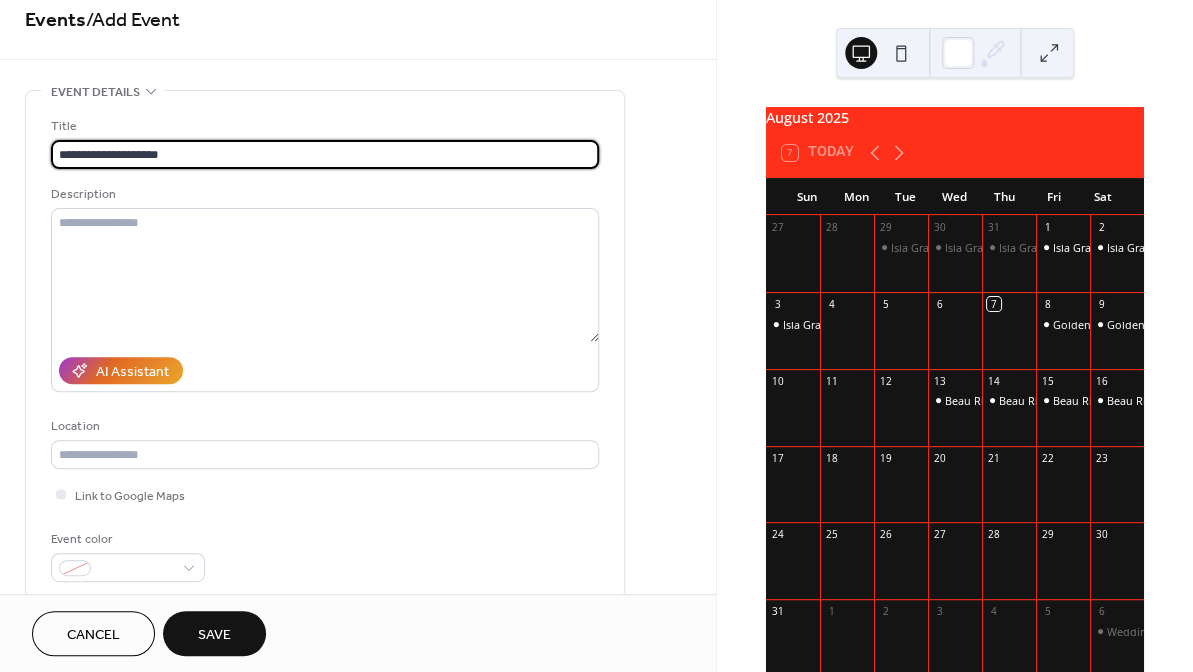 scroll, scrollTop: 369, scrollLeft: 0, axis: vertical 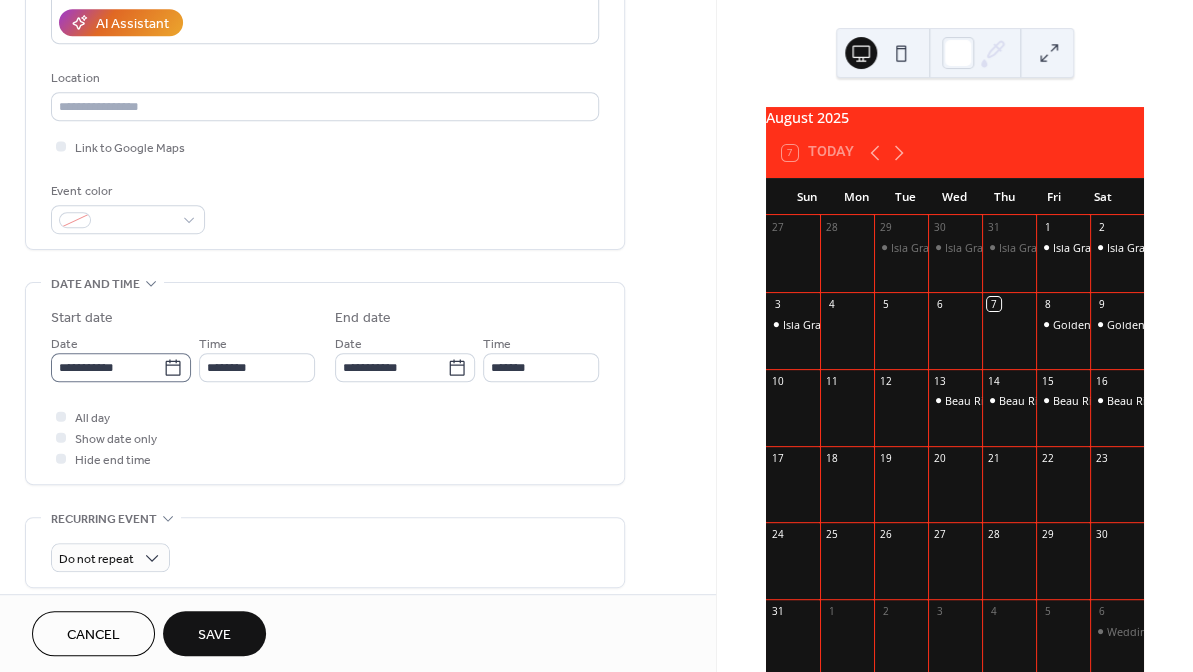 type on "**********" 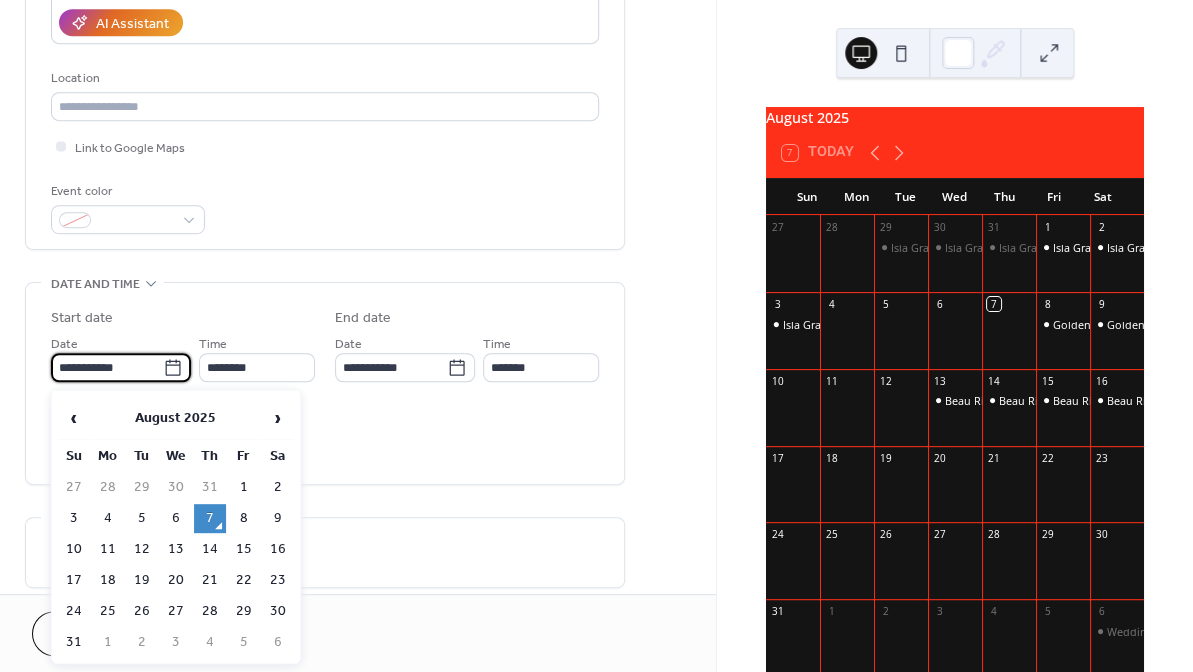 click on "**********" at bounding box center [107, 367] 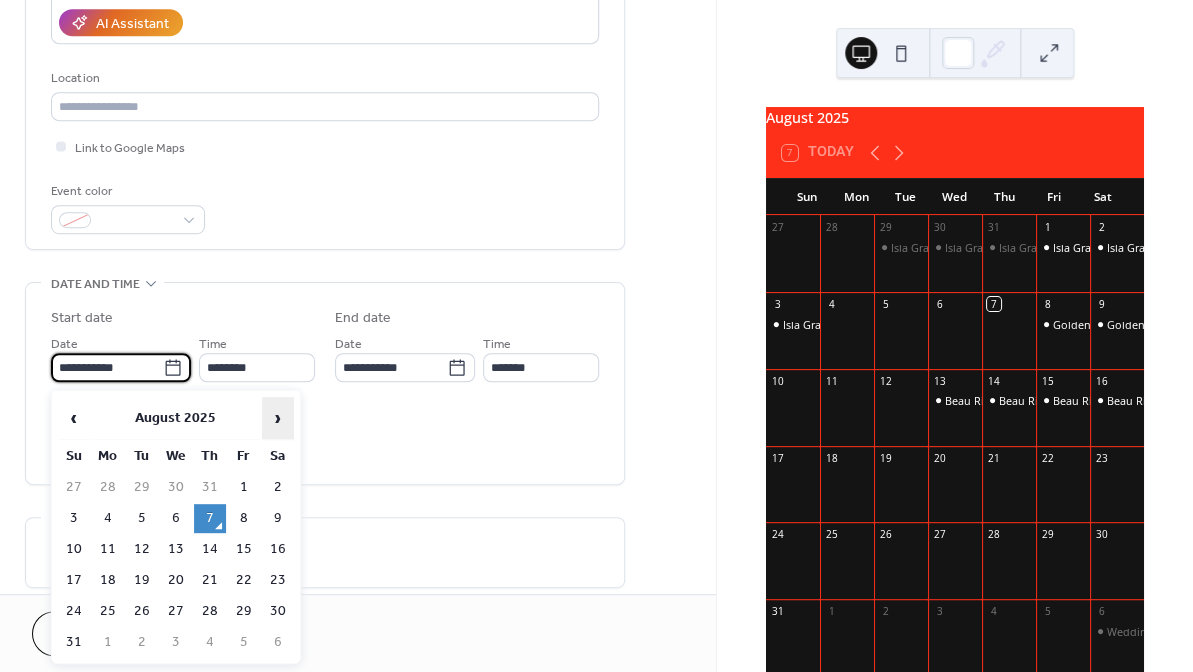 click on "›" at bounding box center [278, 418] 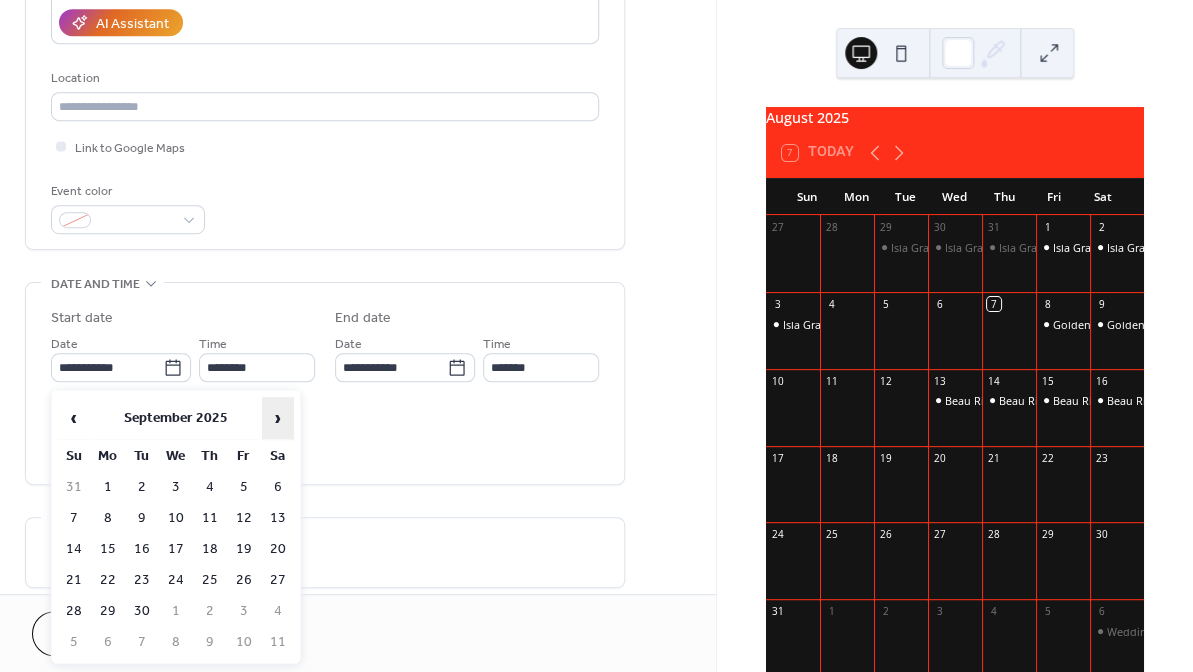 click on "›" at bounding box center (278, 418) 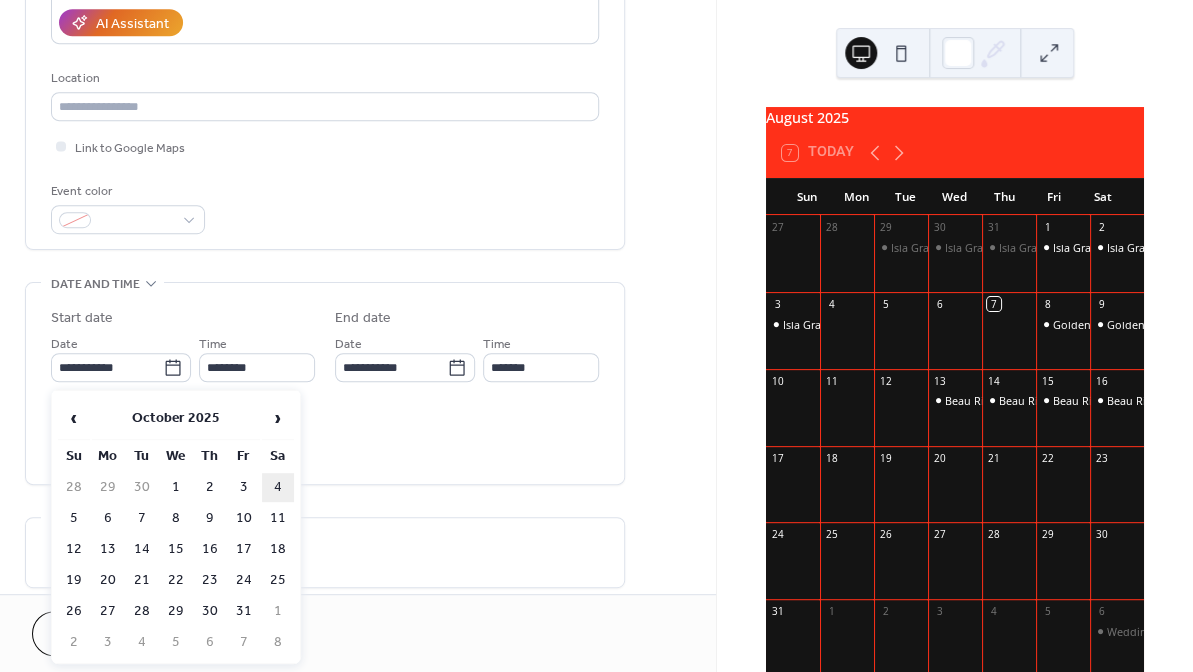 click on "4" at bounding box center [278, 487] 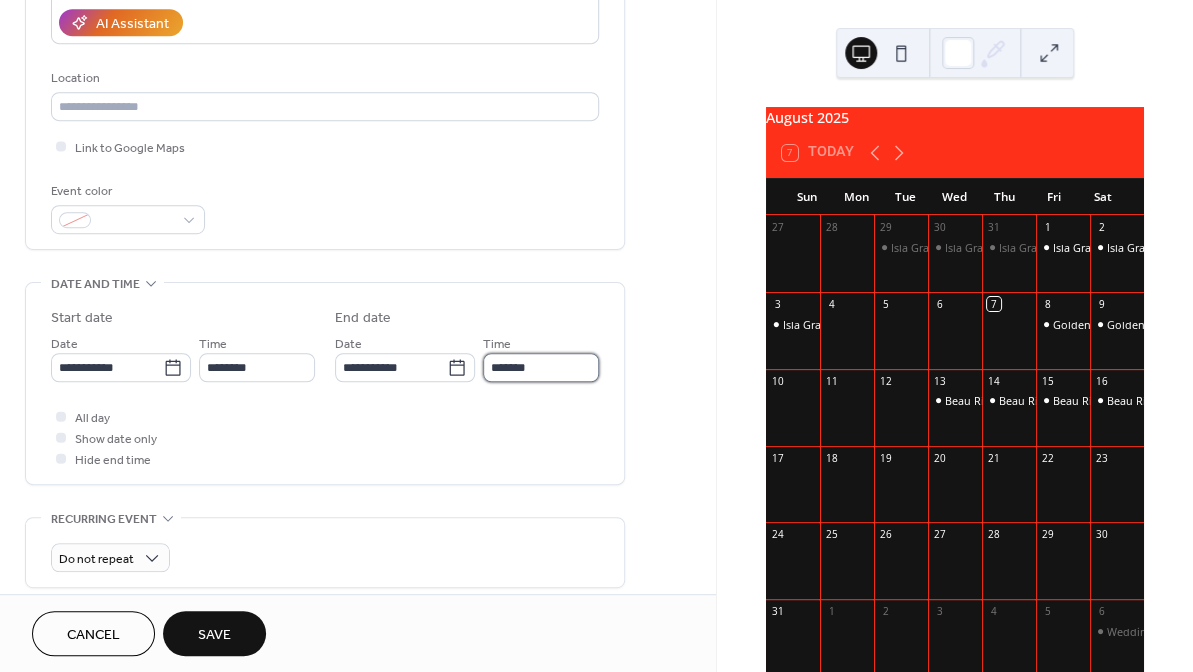 click on "*******" at bounding box center [541, 367] 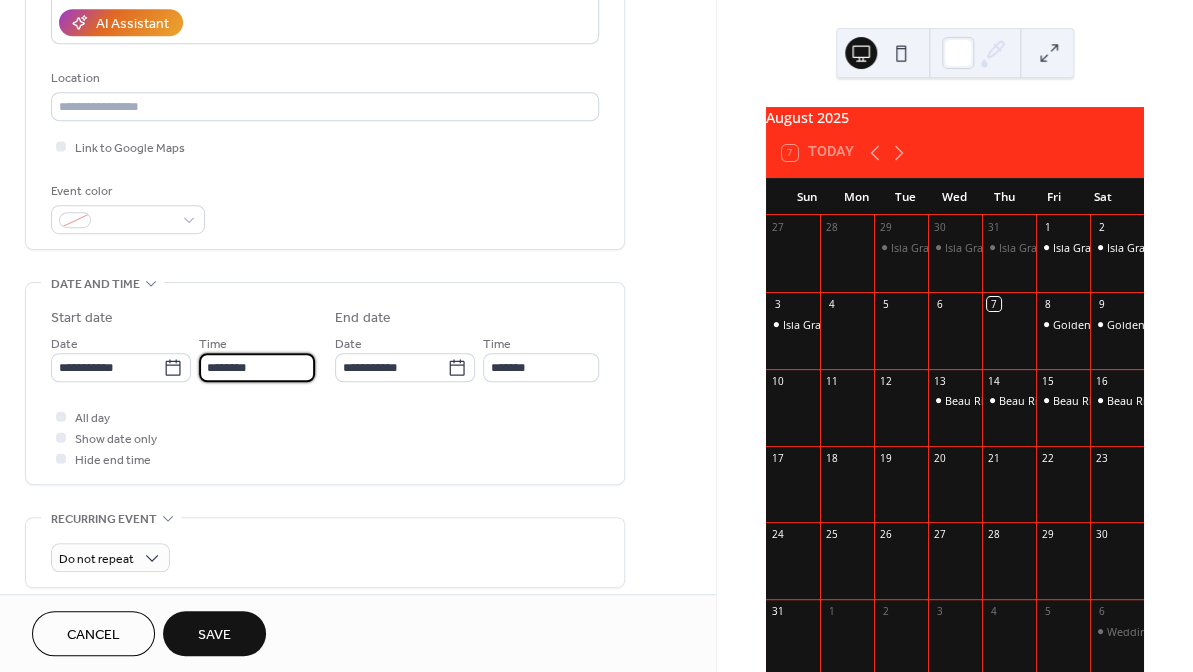click on "********" at bounding box center [257, 367] 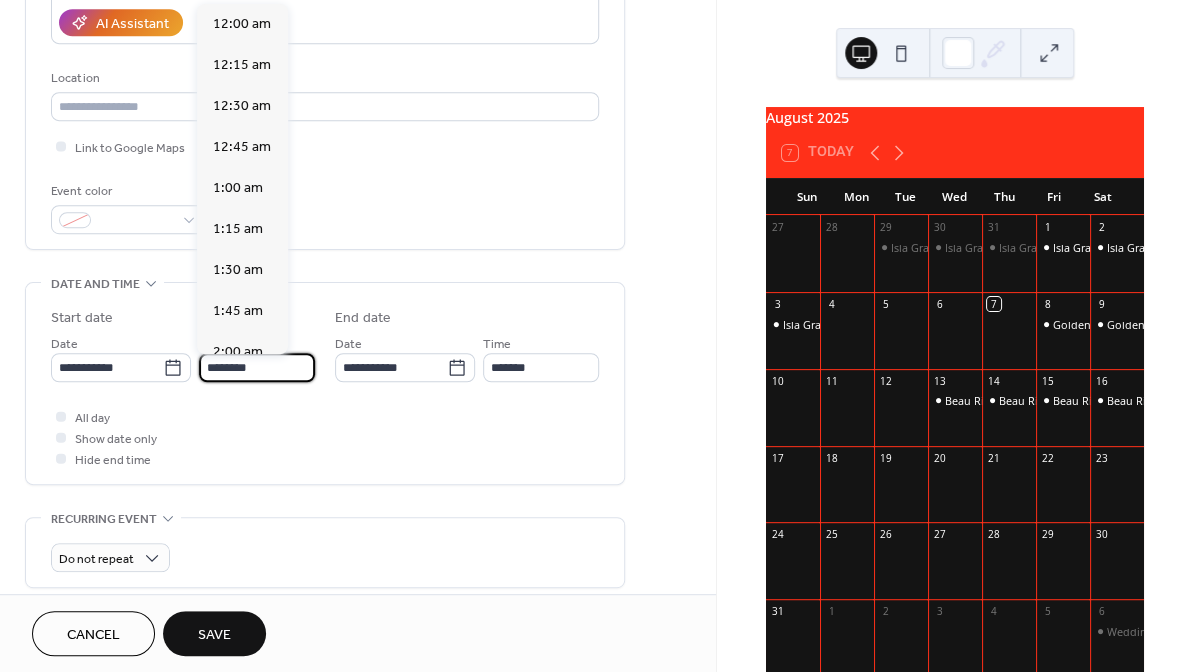 scroll, scrollTop: 1920, scrollLeft: 0, axis: vertical 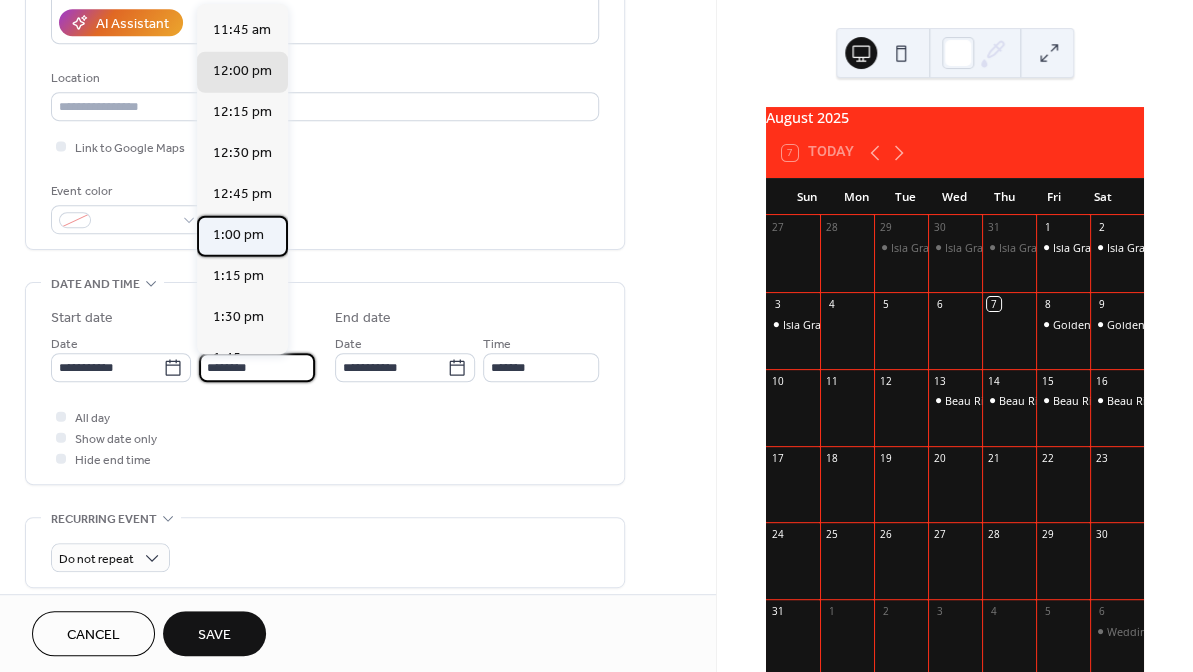 click on "1:00 pm" at bounding box center (238, 236) 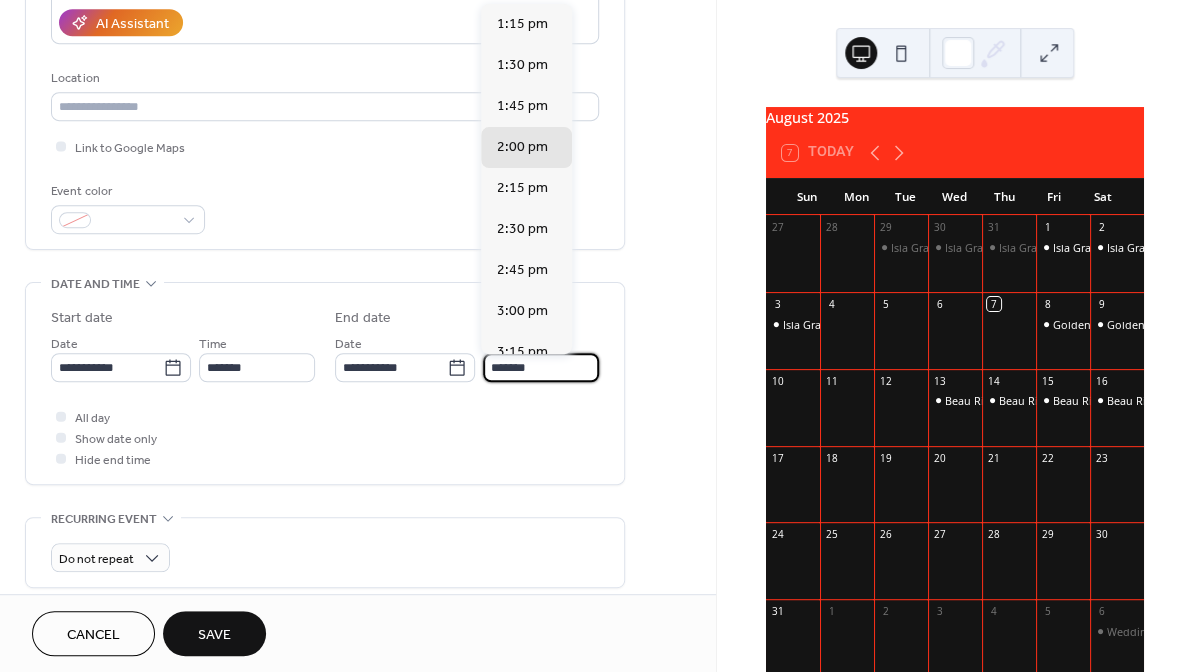 click on "*******" at bounding box center (541, 367) 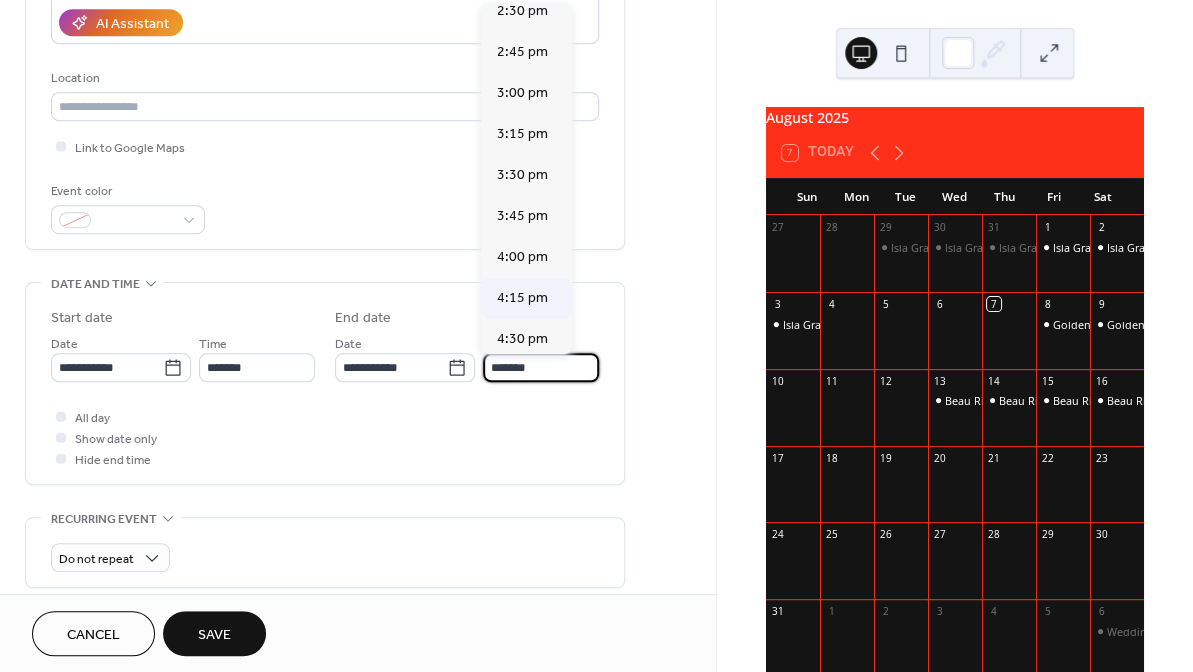 scroll, scrollTop: 412, scrollLeft: 0, axis: vertical 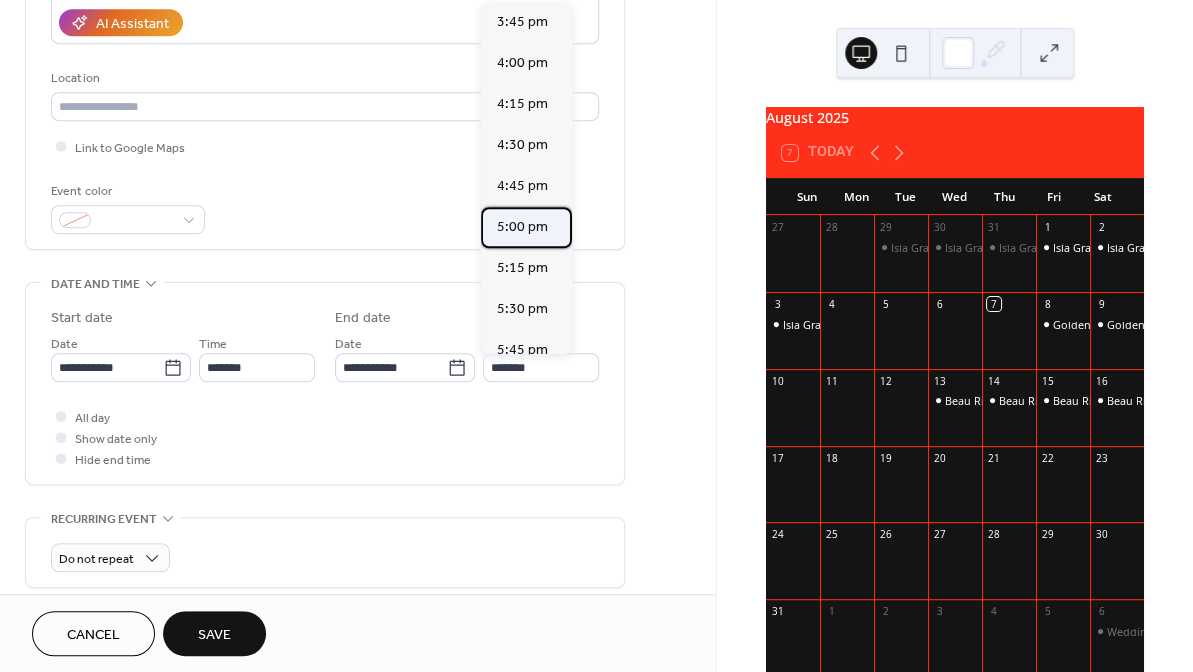 click on "5:00 pm" at bounding box center (522, 227) 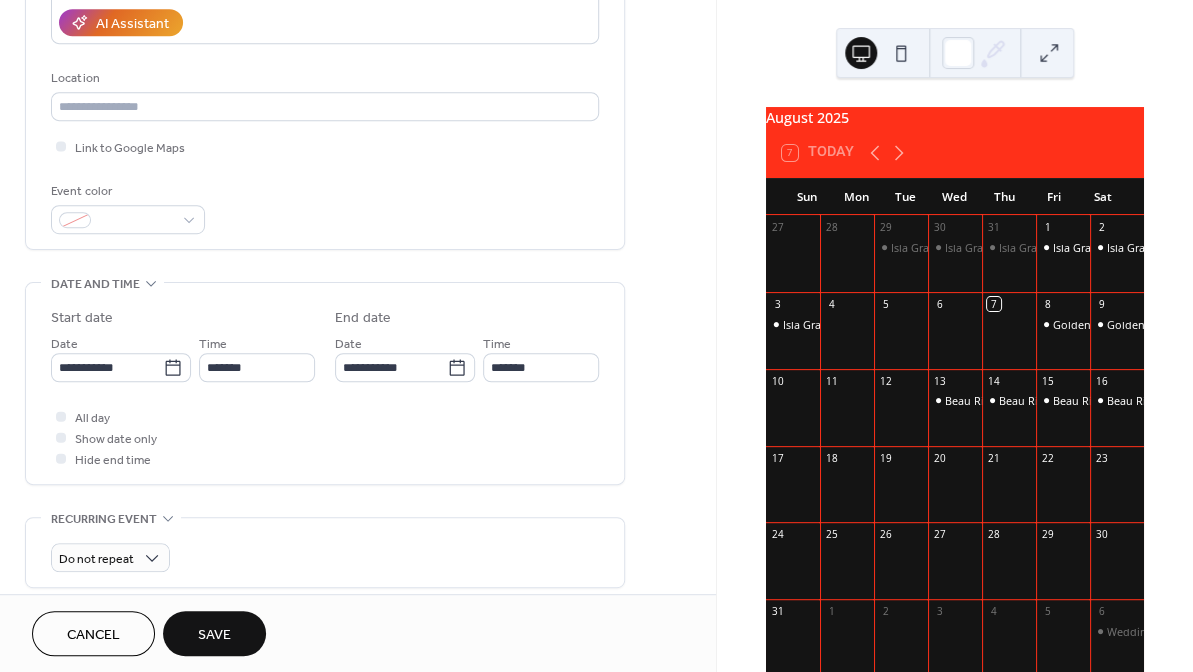click on "**********" at bounding box center (358, 351) 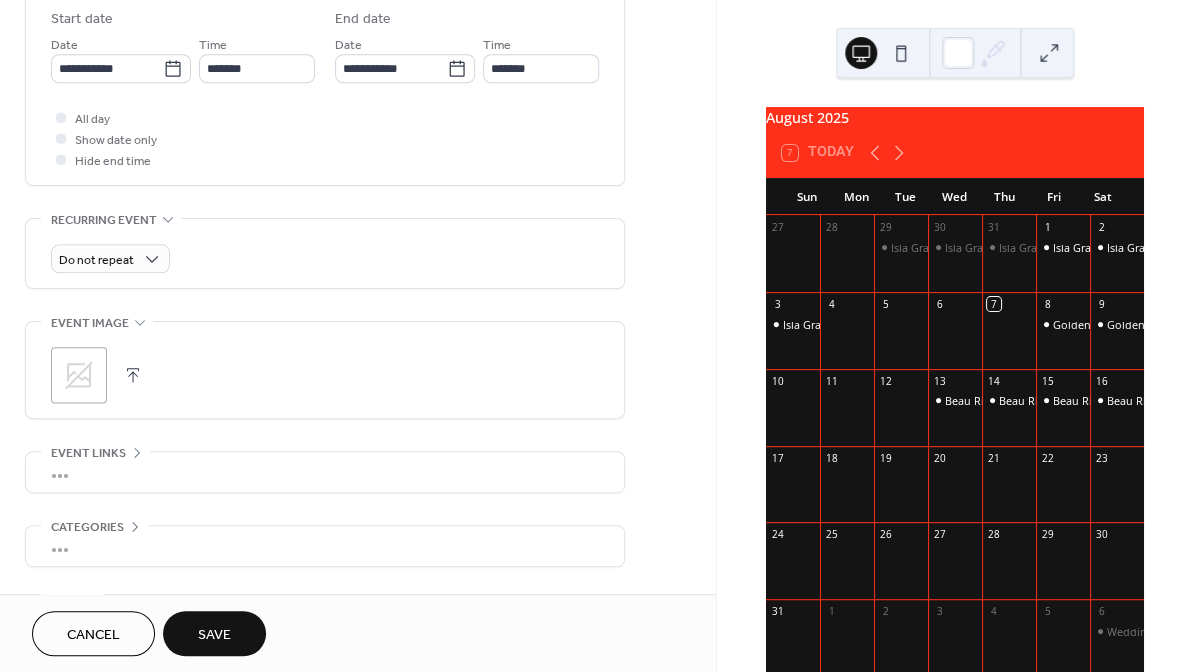 scroll, scrollTop: 735, scrollLeft: 0, axis: vertical 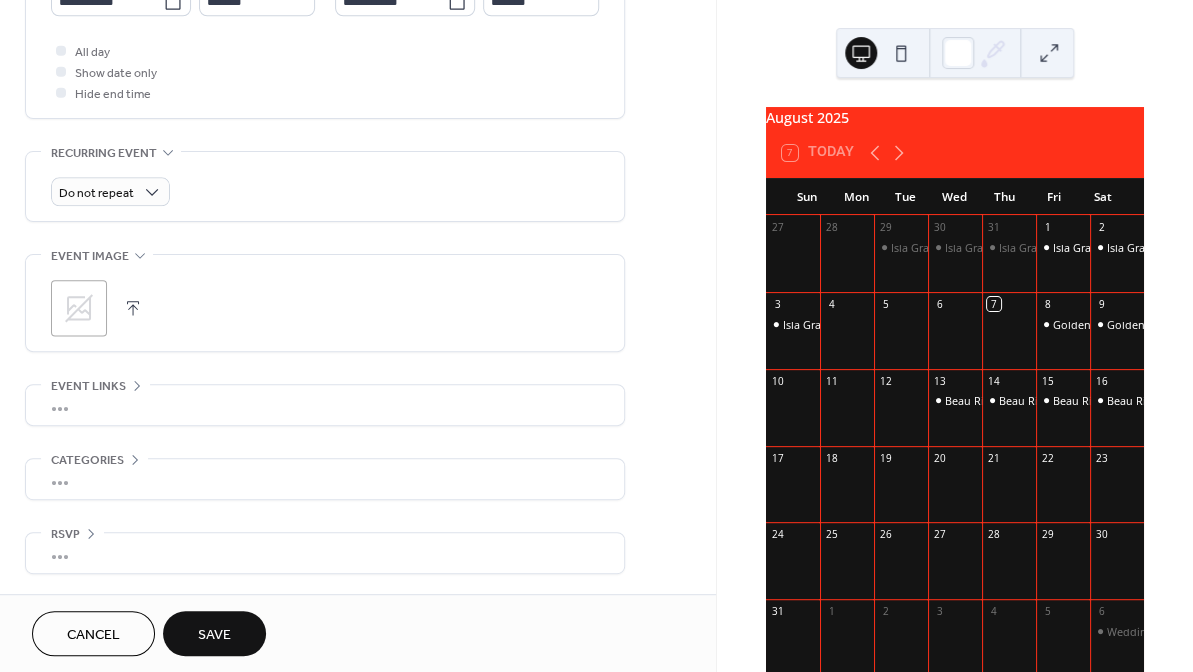 click on "Save" at bounding box center [214, 633] 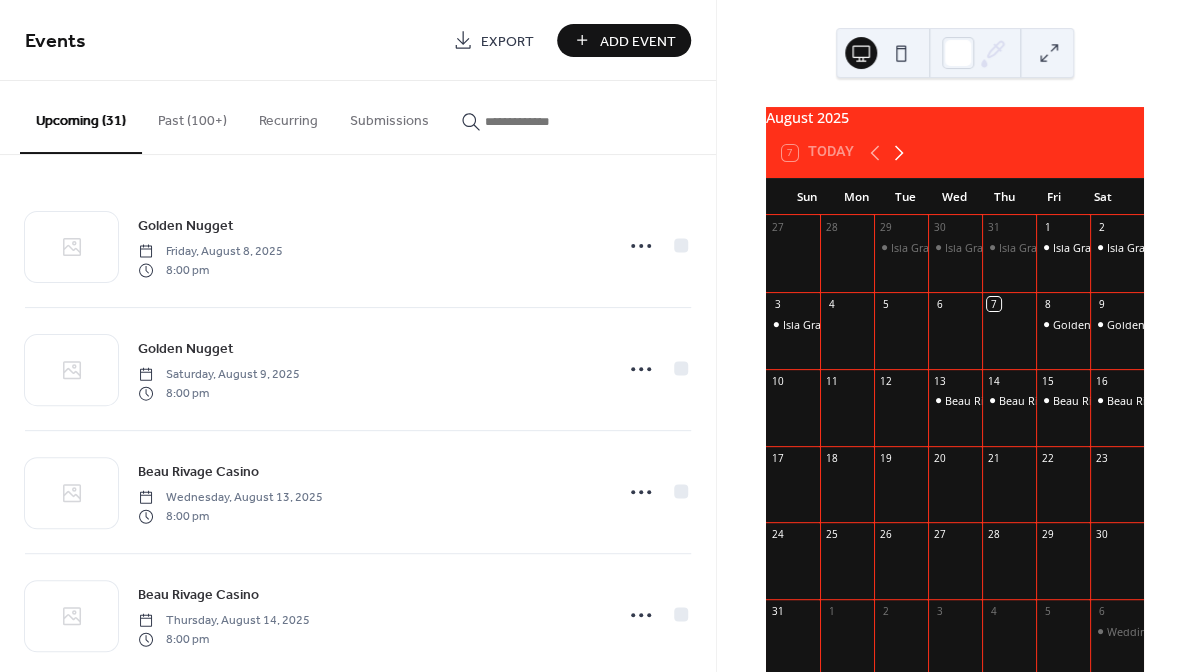 click 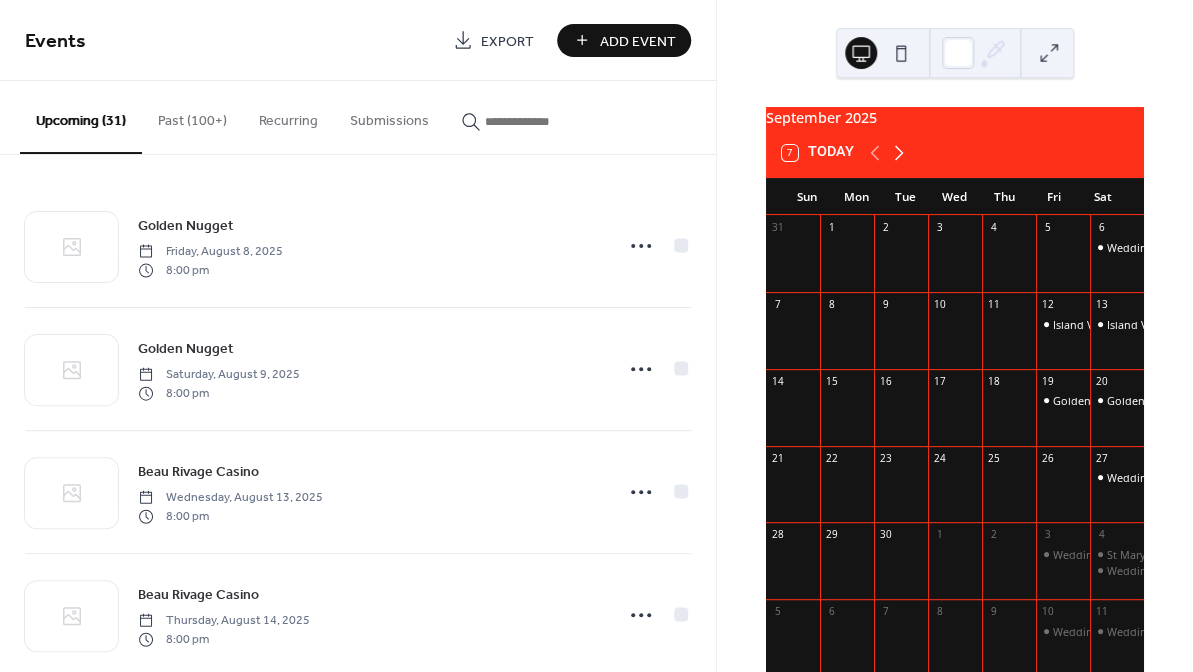 click 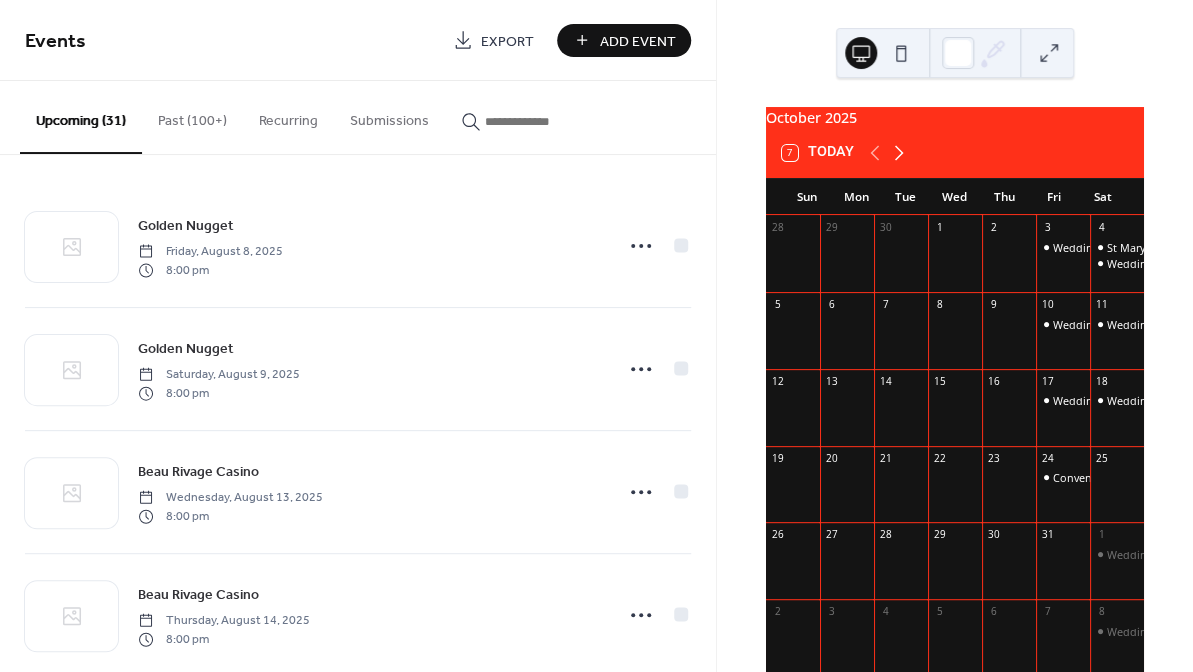 click 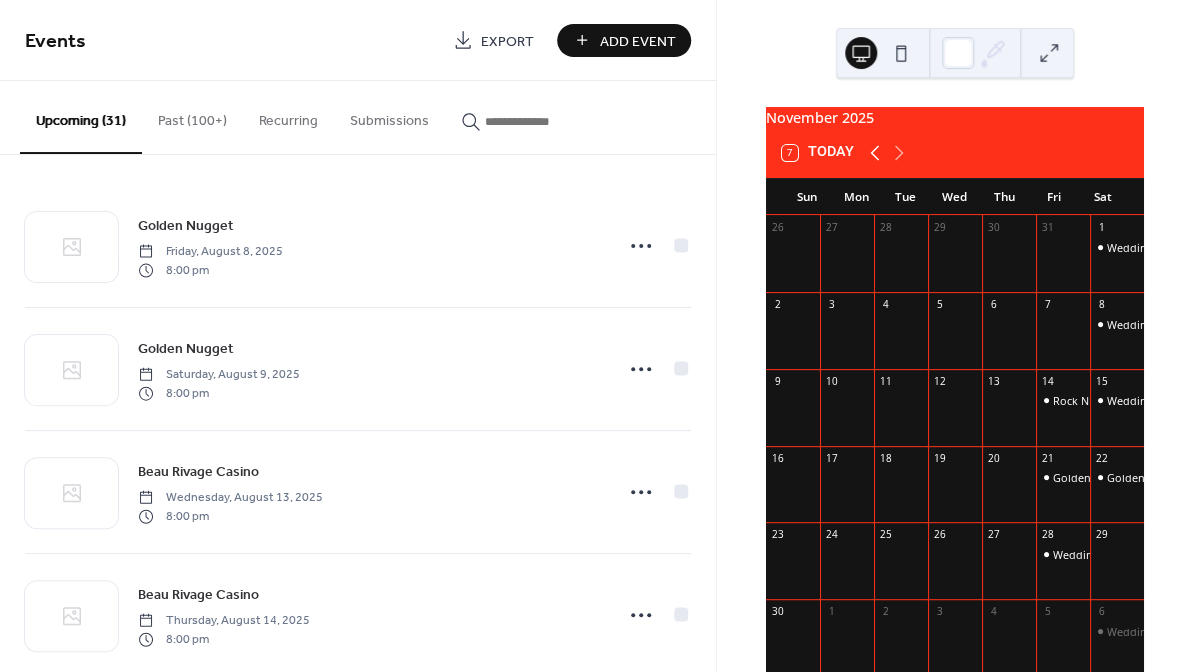 click 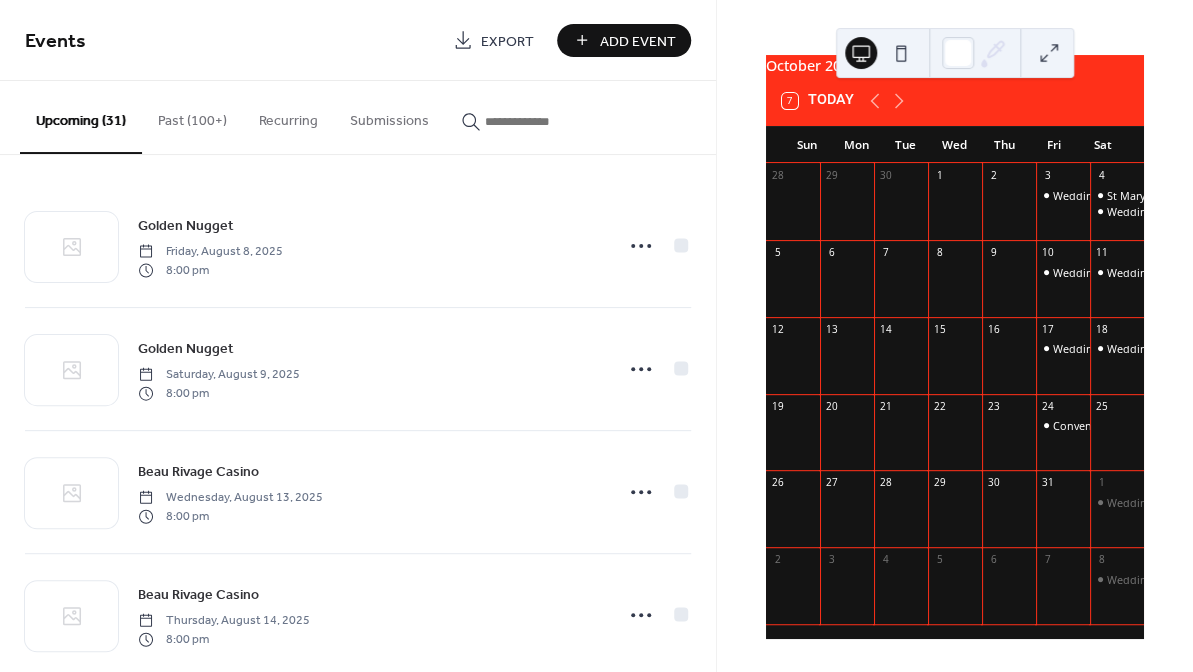scroll, scrollTop: 0, scrollLeft: 0, axis: both 